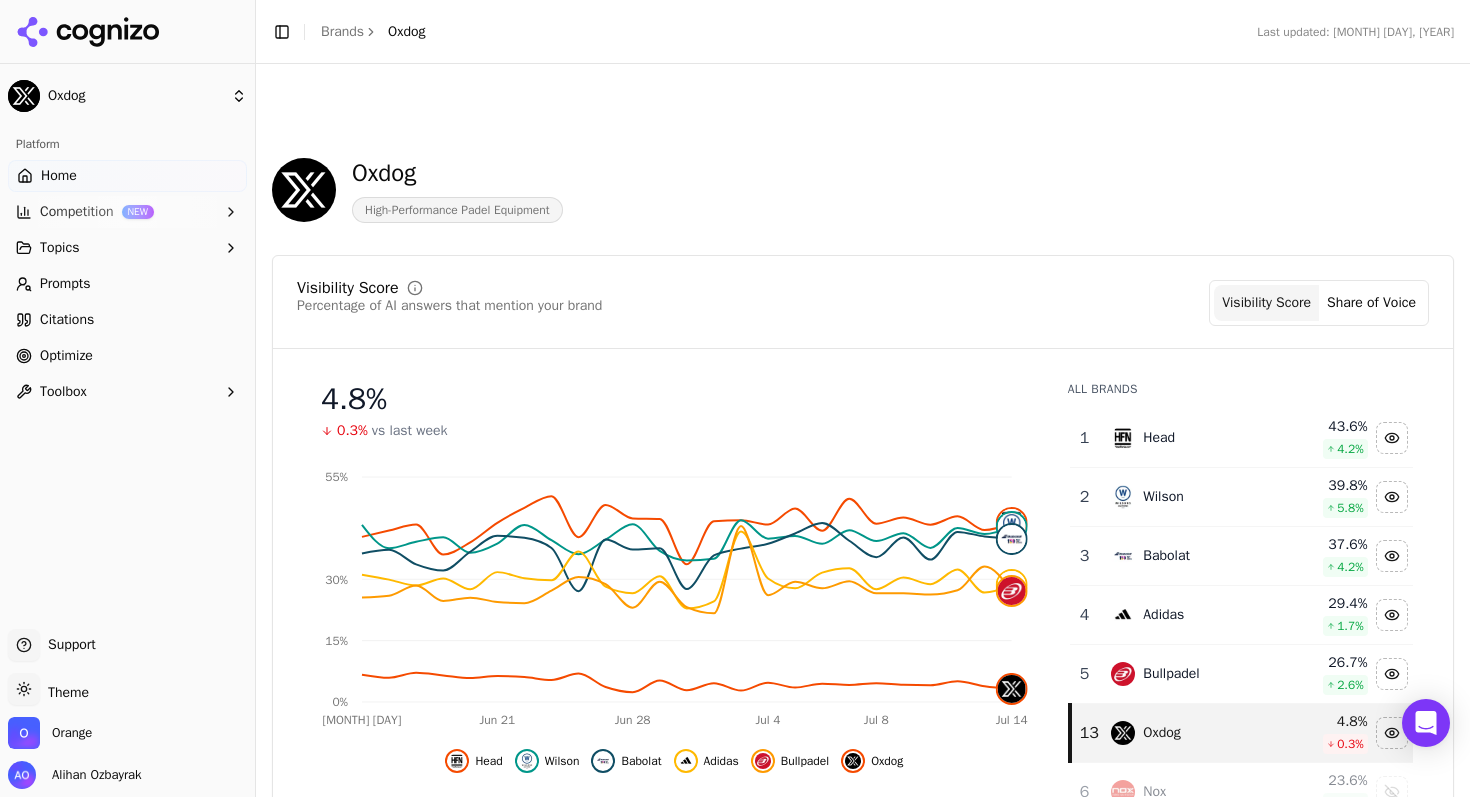 scroll, scrollTop: 0, scrollLeft: 0, axis: both 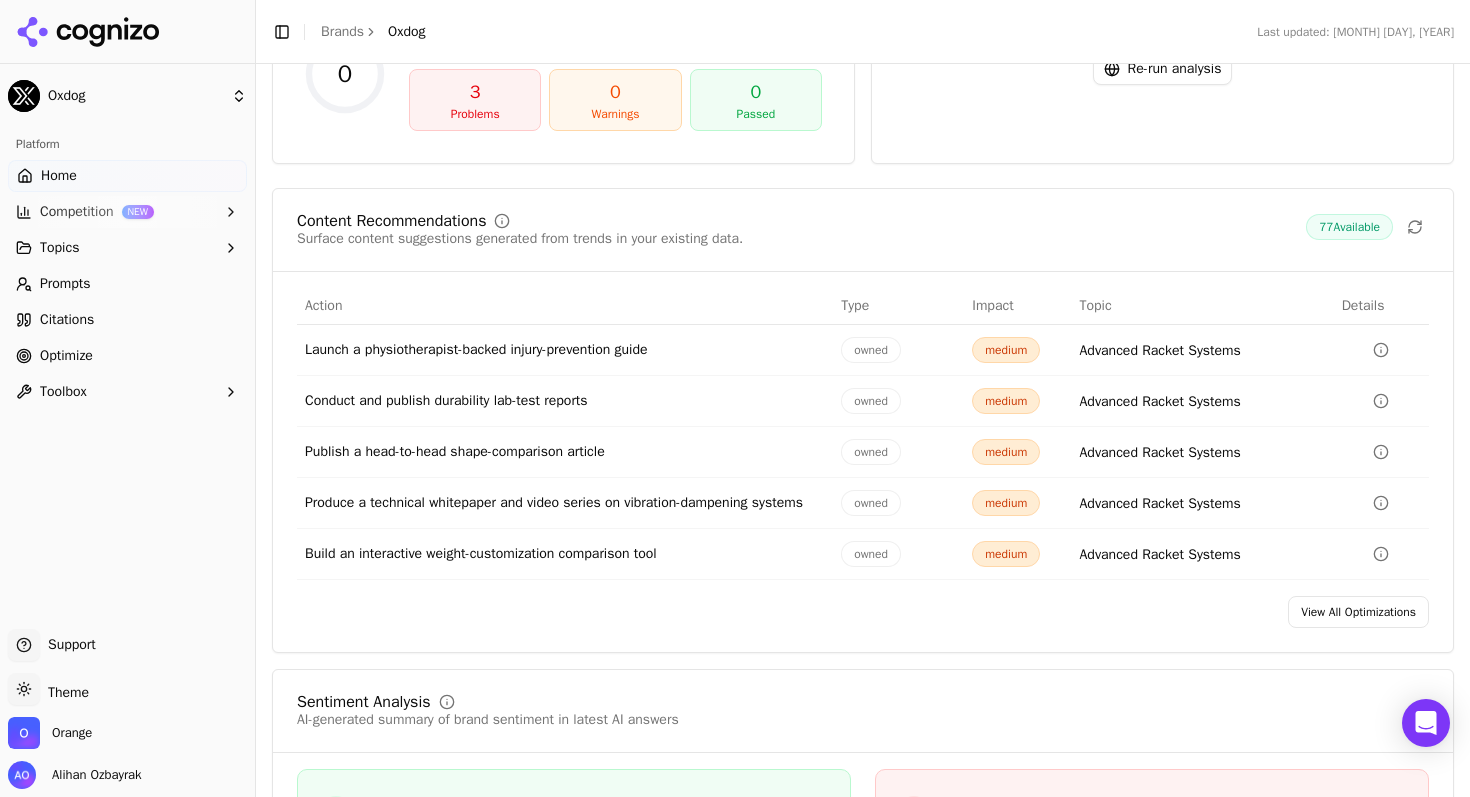 click on "Competition NEW" at bounding box center [127, 212] 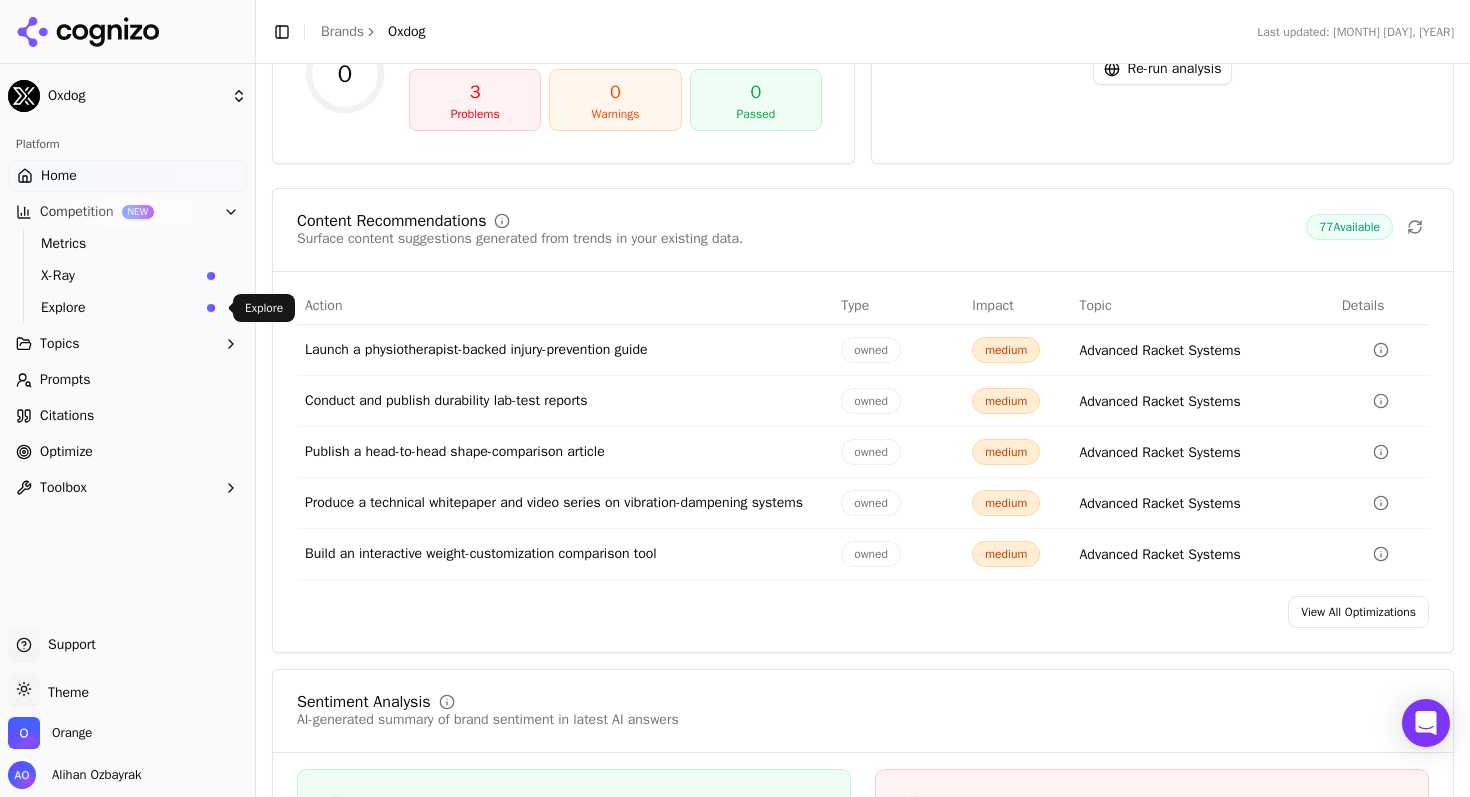 click on "Explore" at bounding box center (120, 308) 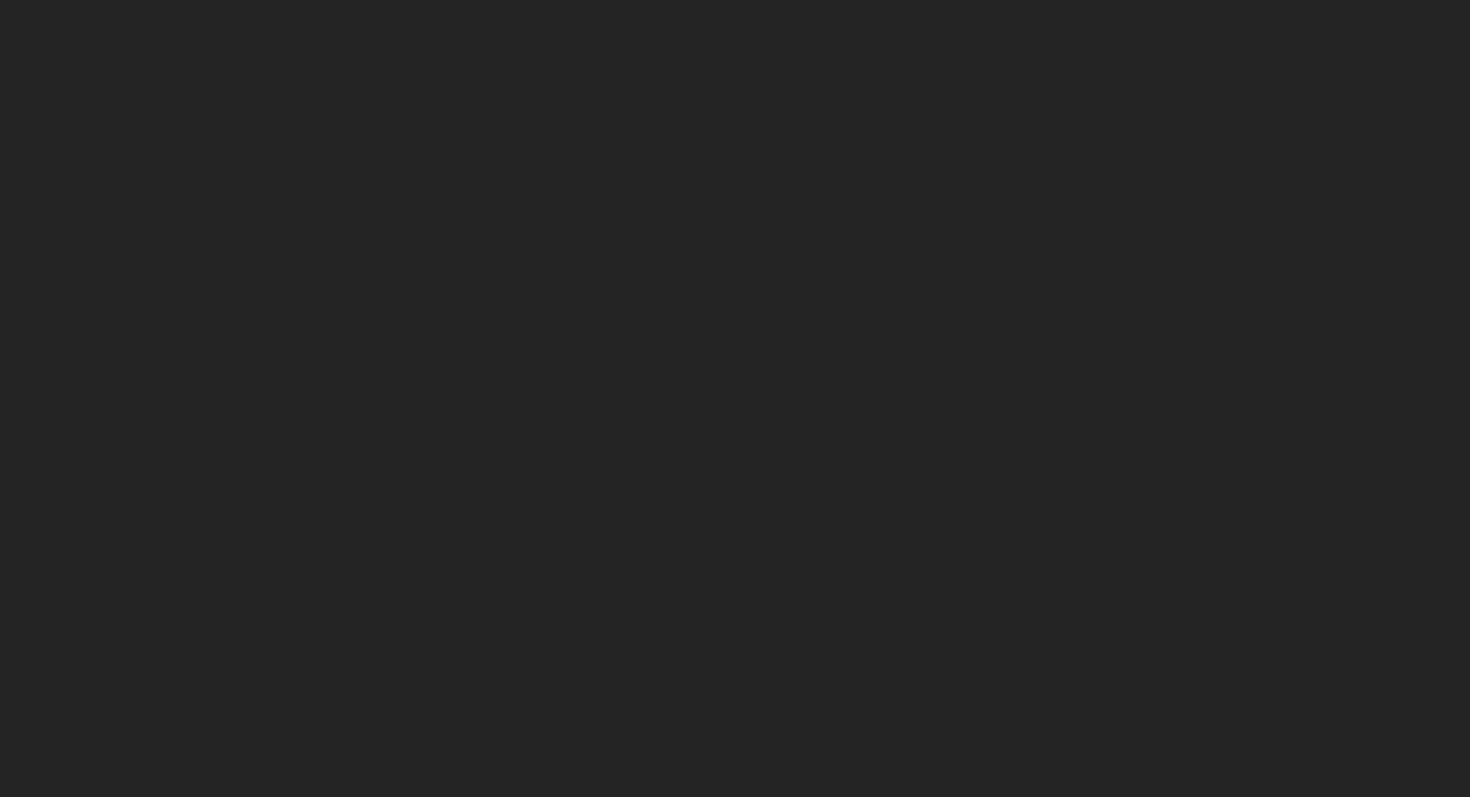 scroll, scrollTop: 0, scrollLeft: 0, axis: both 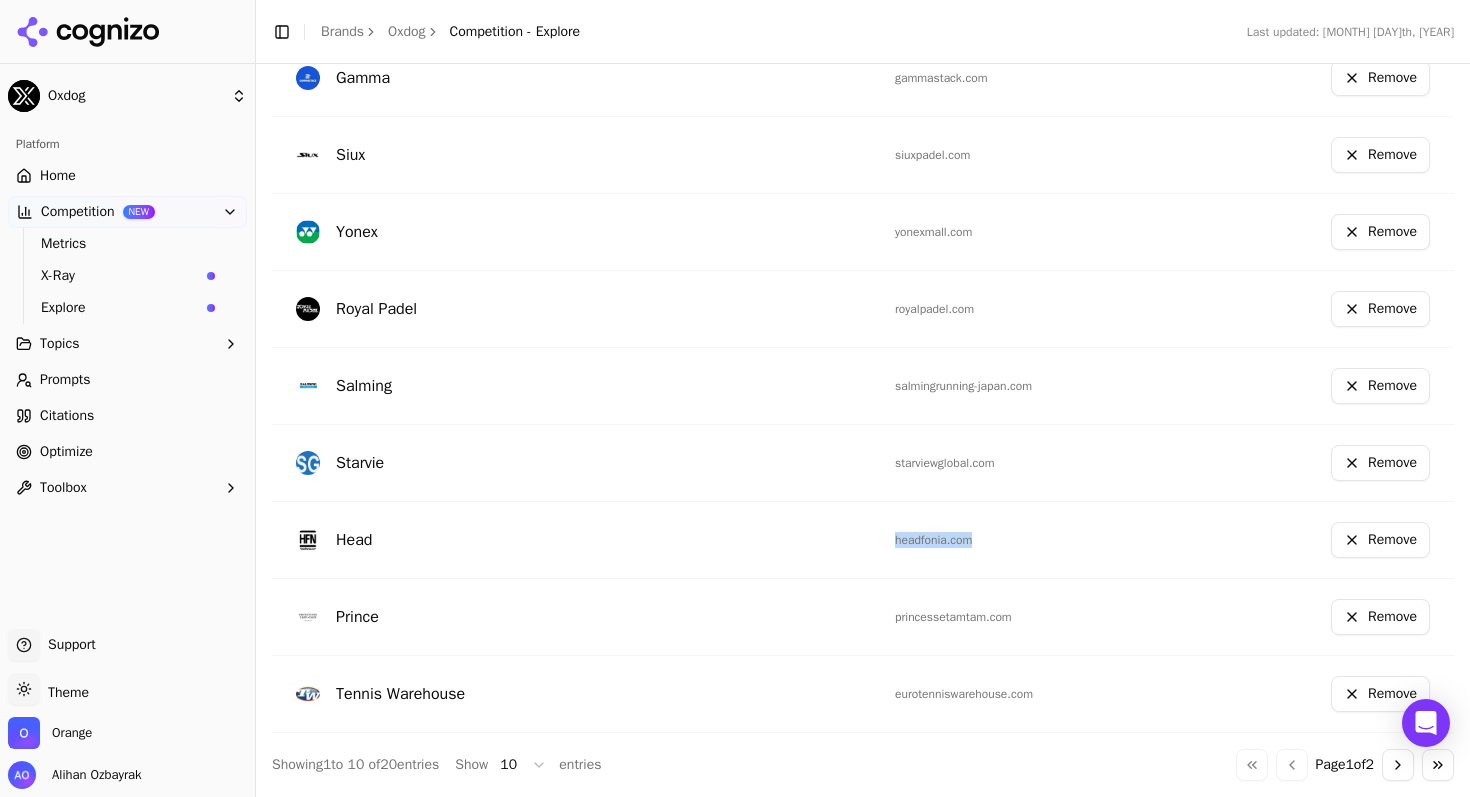 drag, startPoint x: 894, startPoint y: 544, endPoint x: 980, endPoint y: 543, distance: 86.00581 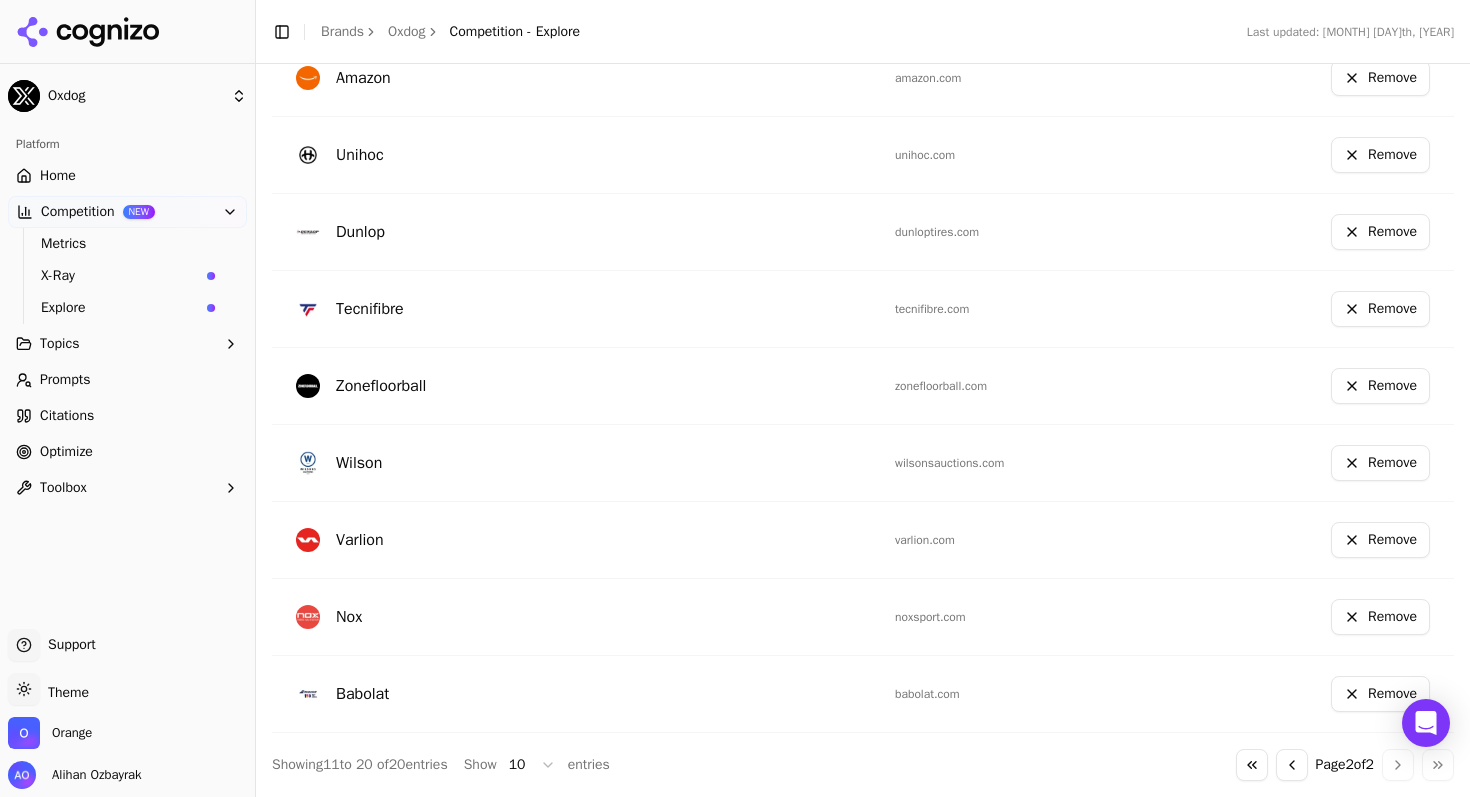 scroll, scrollTop: 667, scrollLeft: 0, axis: vertical 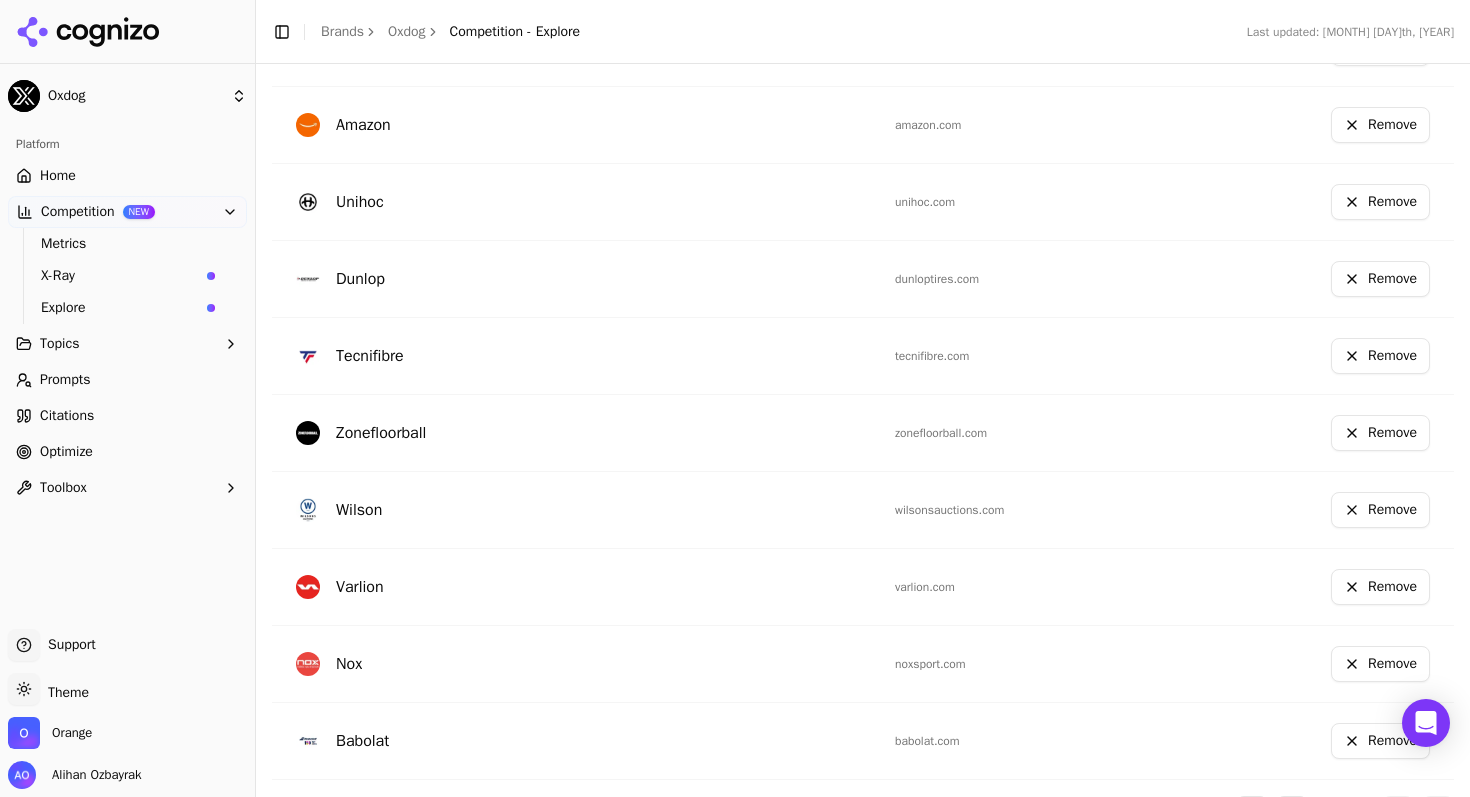 click on "Oxdog Platform Home Competition NEW Metrics X-Ray Explore Topics Prompts Citations Optimize Toolbox Support Support Toggle theme  Theme Orange   [PERSON_NAME] Toggle Sidebar Brands Oxdog Competition - Explore Last updated: [MONTH] [DAY]th, [YEAR] Explore Tracked Competitors AI-powered competitor suggestions based on market analysis and visibility patterns Suggested Brands 984  suggestions noene hesacore shockout star vie Track new competitors Name Domain Track Tracked Competitors Export  ↕ BRAND  ↕ DOMAIN Adidas adidaswrestling.com Remove Amazon amazon.com Remove Unihoc unihoc.com Remove Dunlop dunloptires.com Remove Tecnifibre tecnifibre.com Remove Zonefloorball zonefloorball.com Remove Wilson wilsonsauctions.com Remove Varlion varlion.com Remove Nox noxsport.com Remove Babolat babolat.com Remove Showing  11  to   20   of  20  entries Show 10 entries Go to first page Go to previous page Page  2  of  2 Go to next page Go to last page" at bounding box center [735, 398] 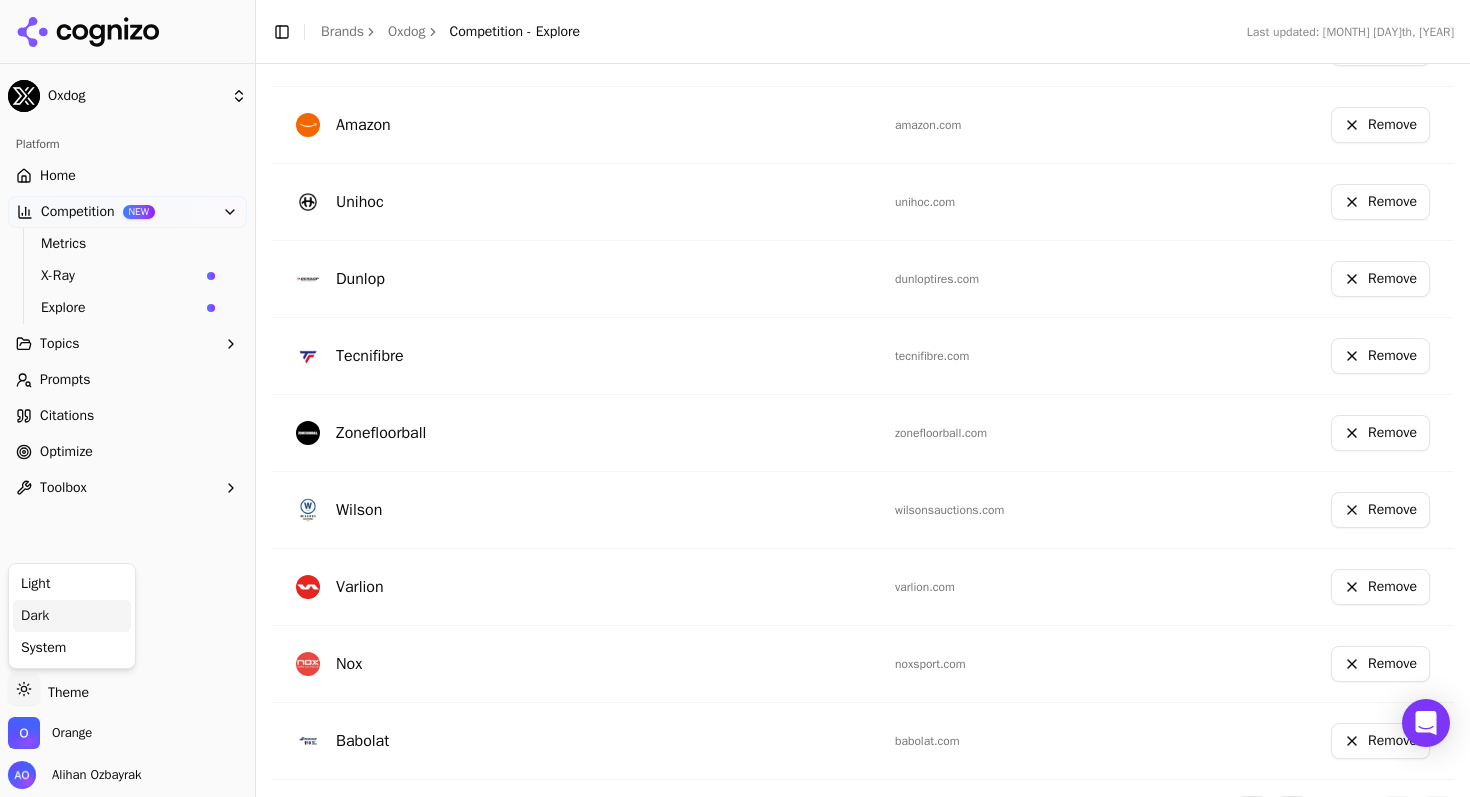click on "Dark" at bounding box center [72, 616] 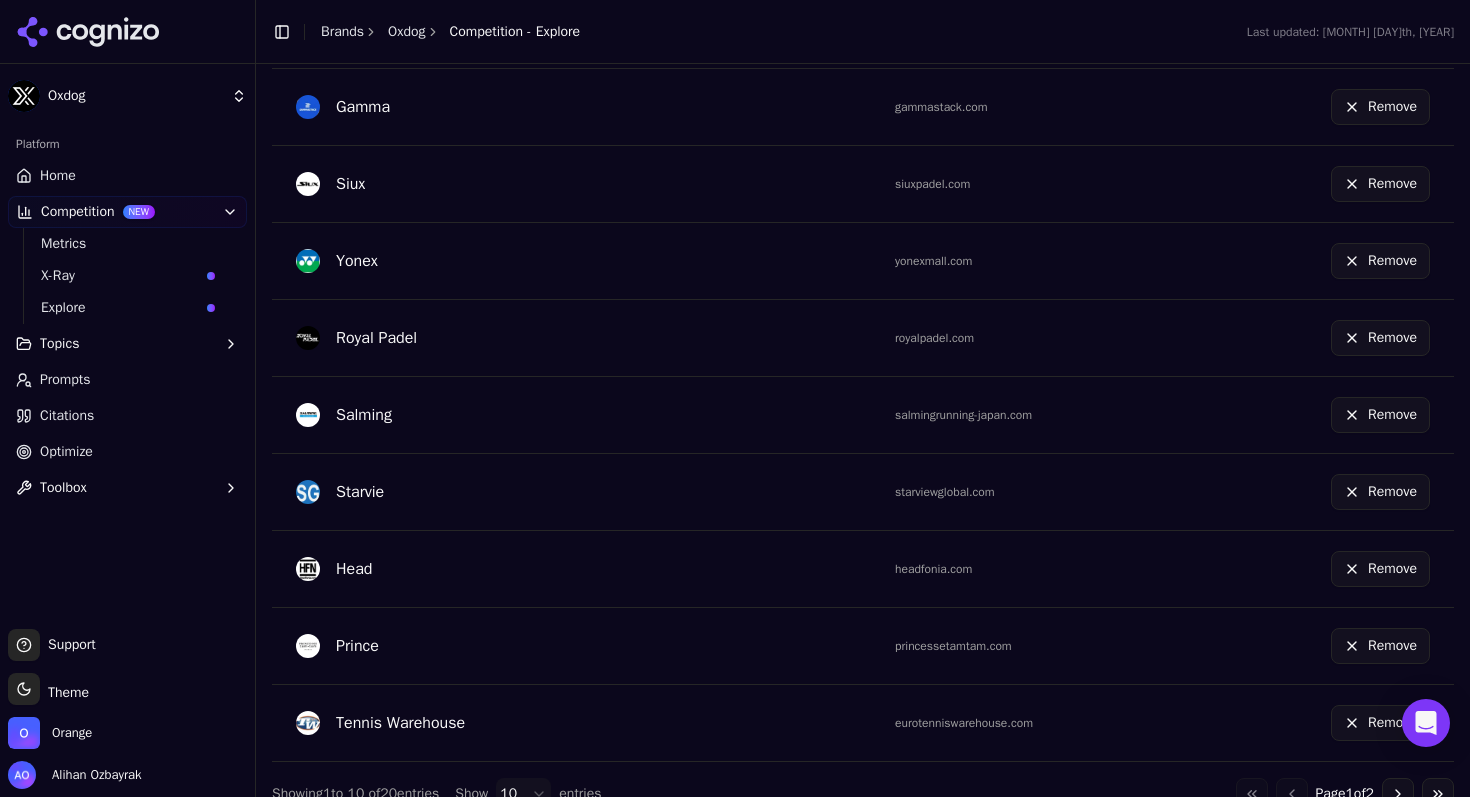 scroll, scrollTop: 714, scrollLeft: 0, axis: vertical 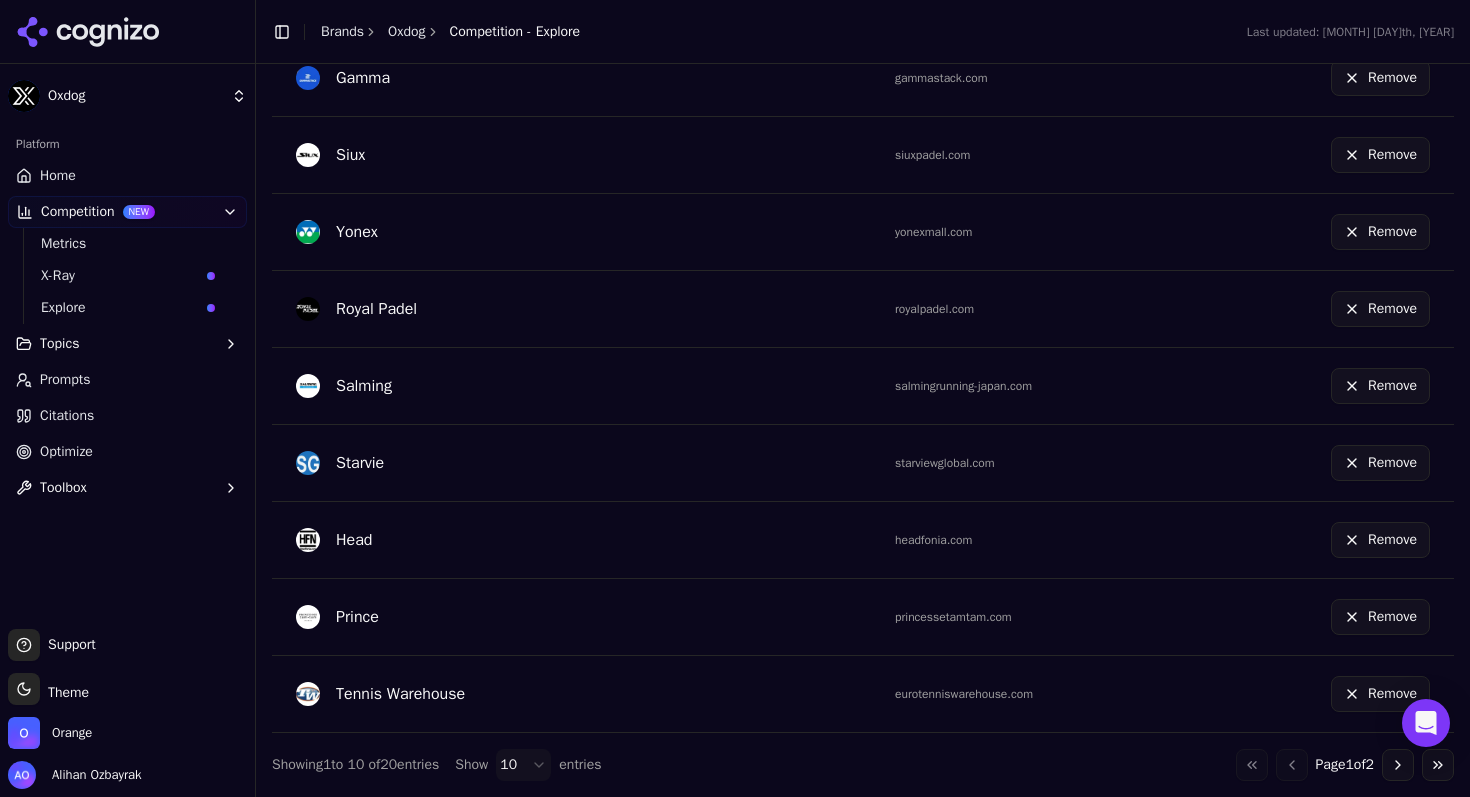 click on "Prompts" at bounding box center [65, 380] 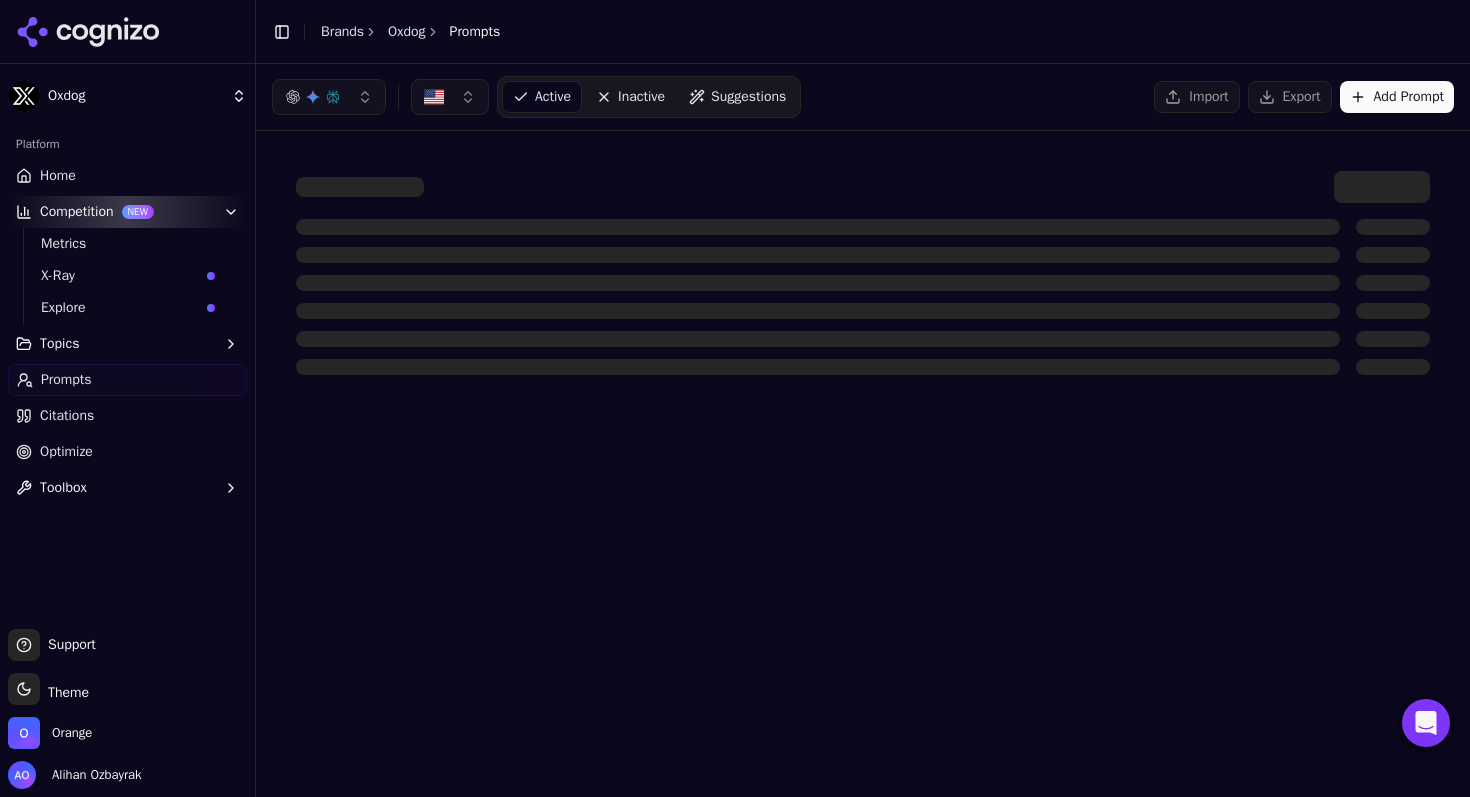 scroll, scrollTop: 0, scrollLeft: 0, axis: both 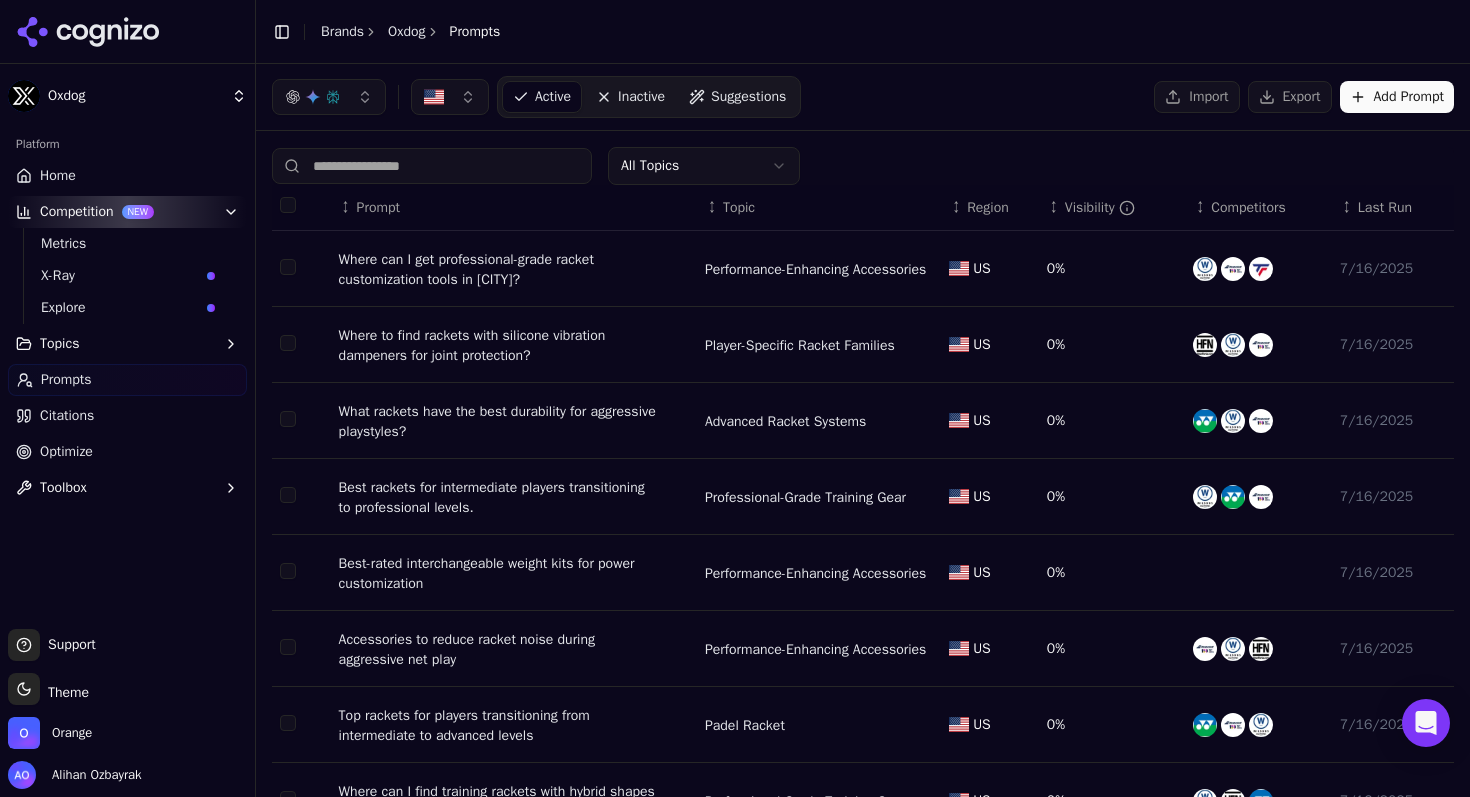 click on "Where can I get professional-grade racket customization tools in [CITY]?" at bounding box center [499, 270] 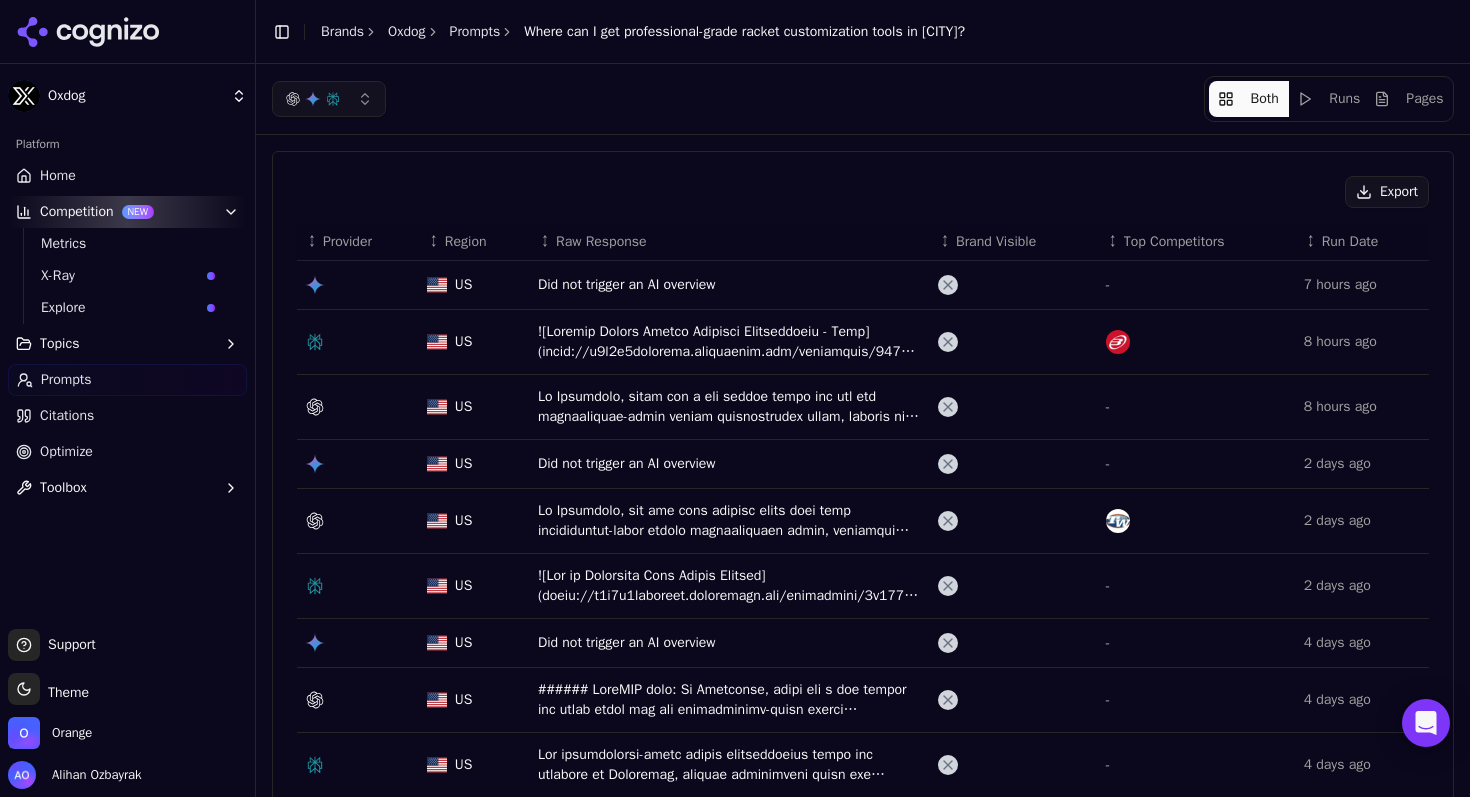 click on "Did not trigger an AI overview" at bounding box center (730, 285) 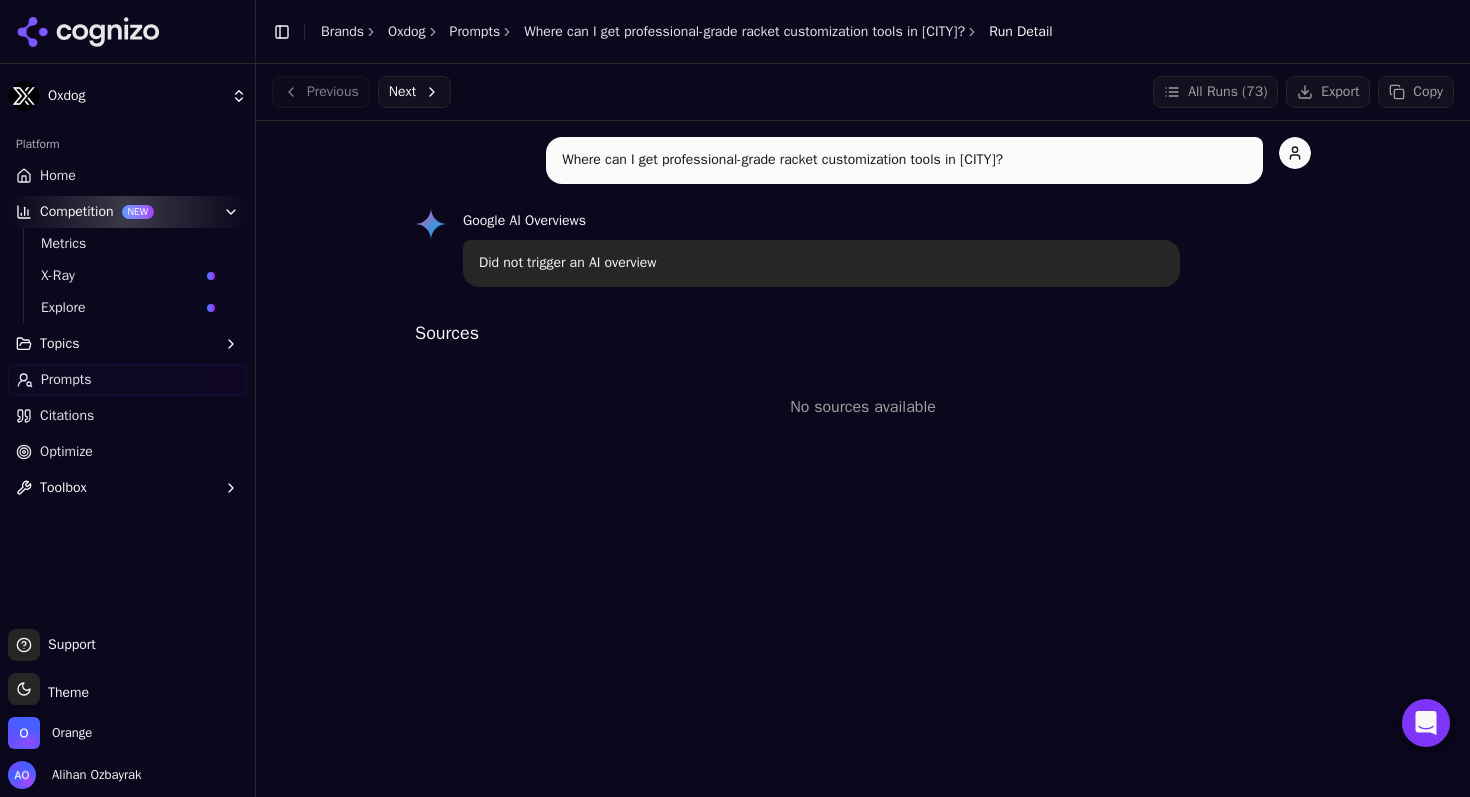 click on "Next" at bounding box center [414, 92] 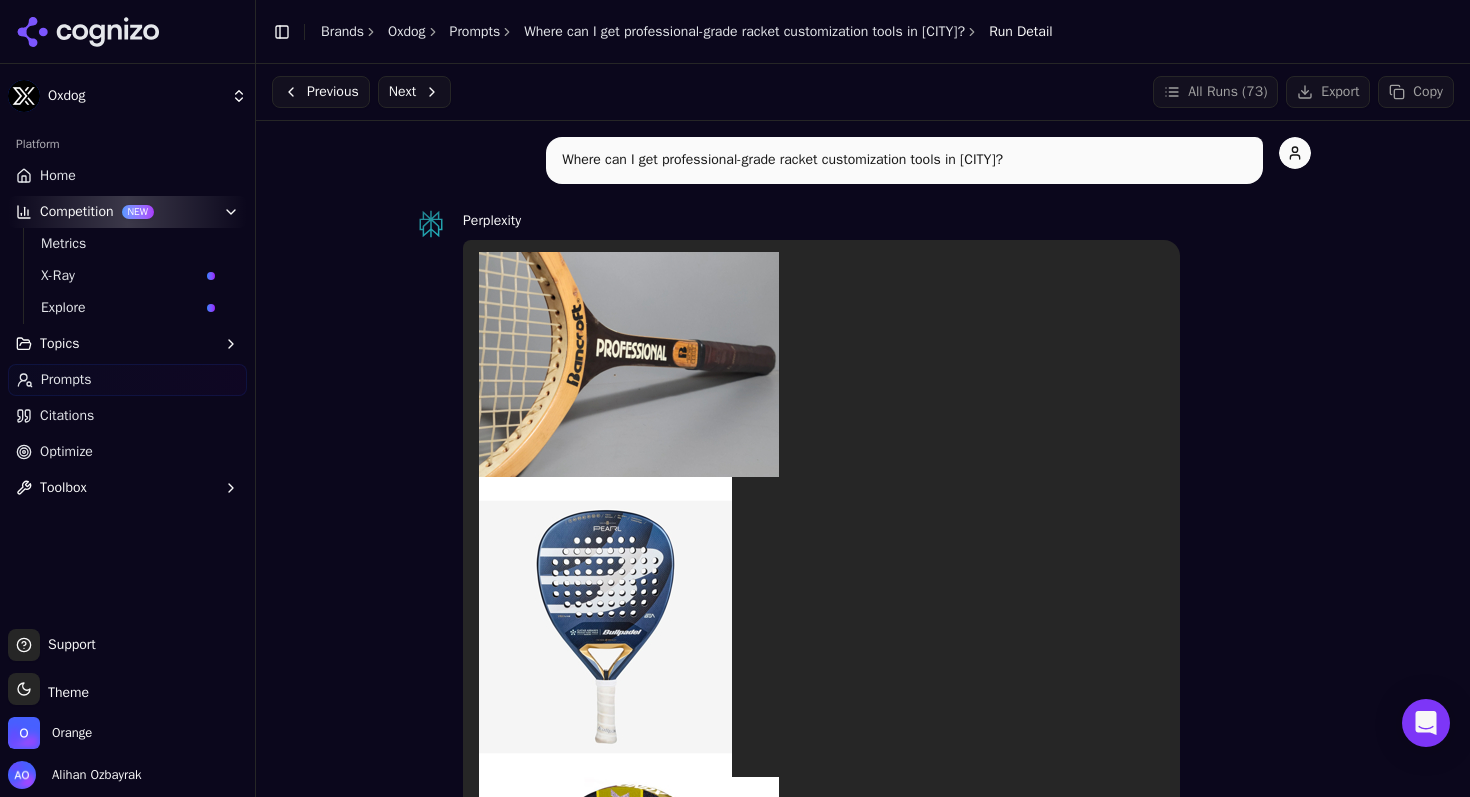 click on "Next" at bounding box center (414, 92) 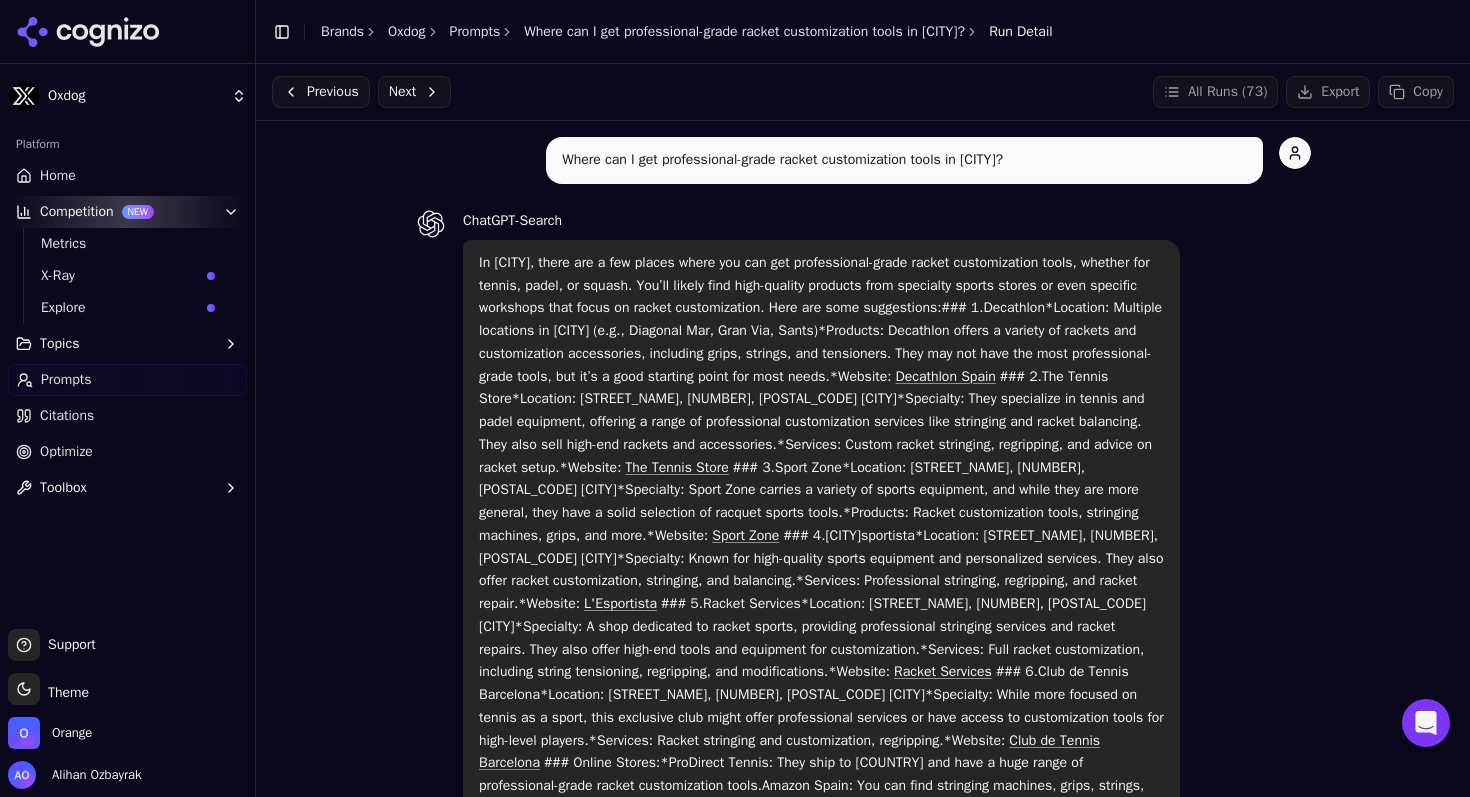 click on "Next" at bounding box center (414, 92) 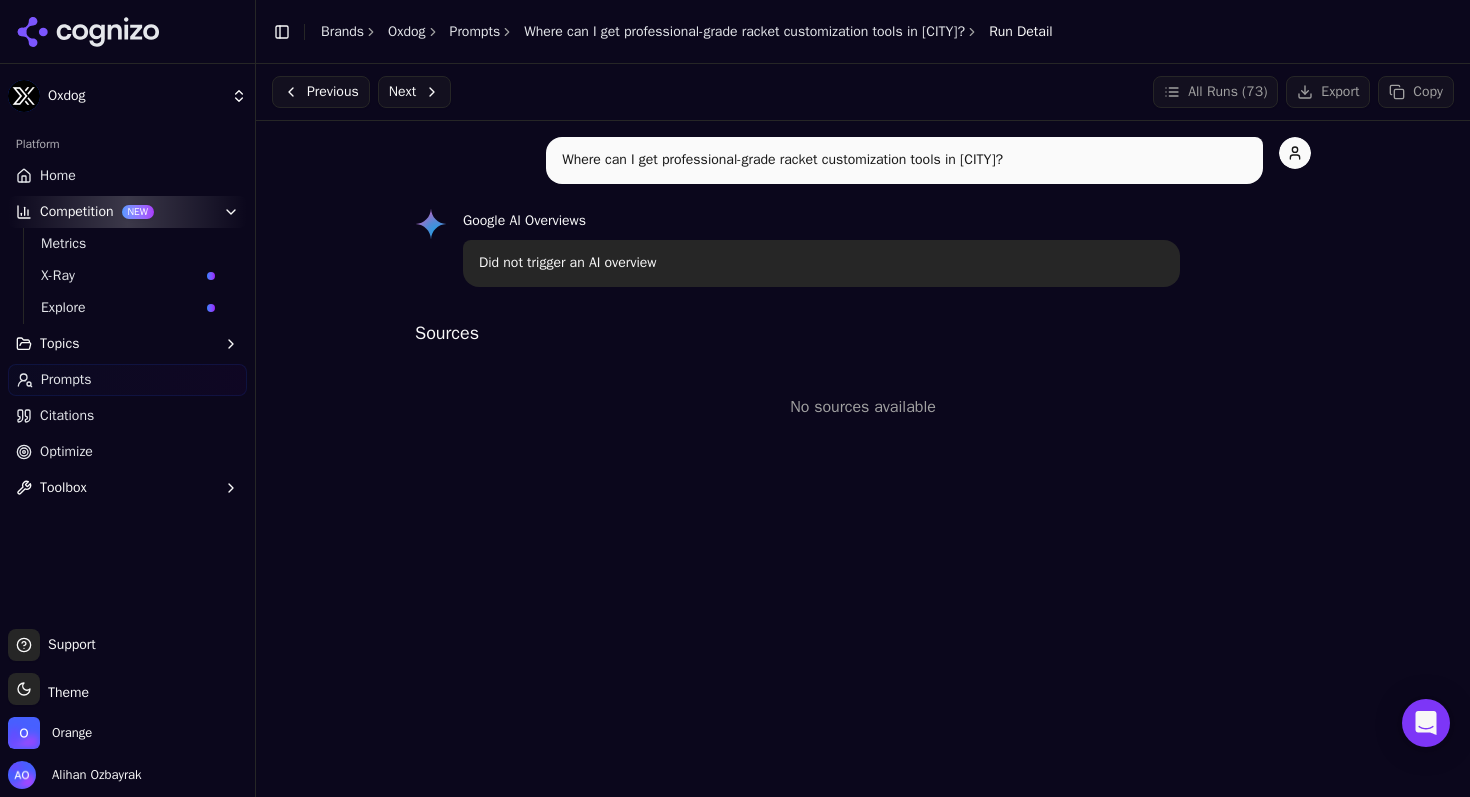 click on "Next" at bounding box center (414, 92) 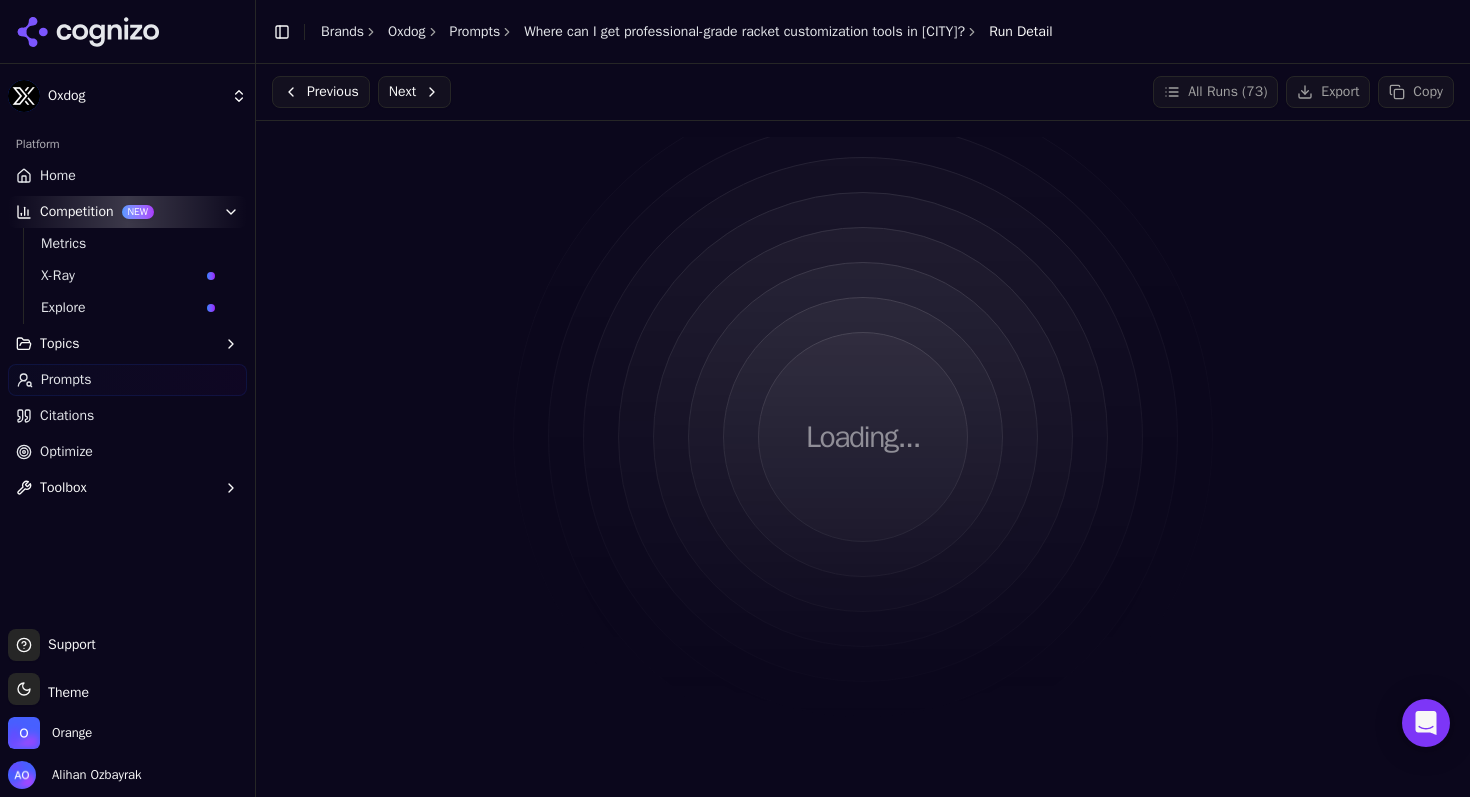 click on "Prompts" at bounding box center [475, 32] 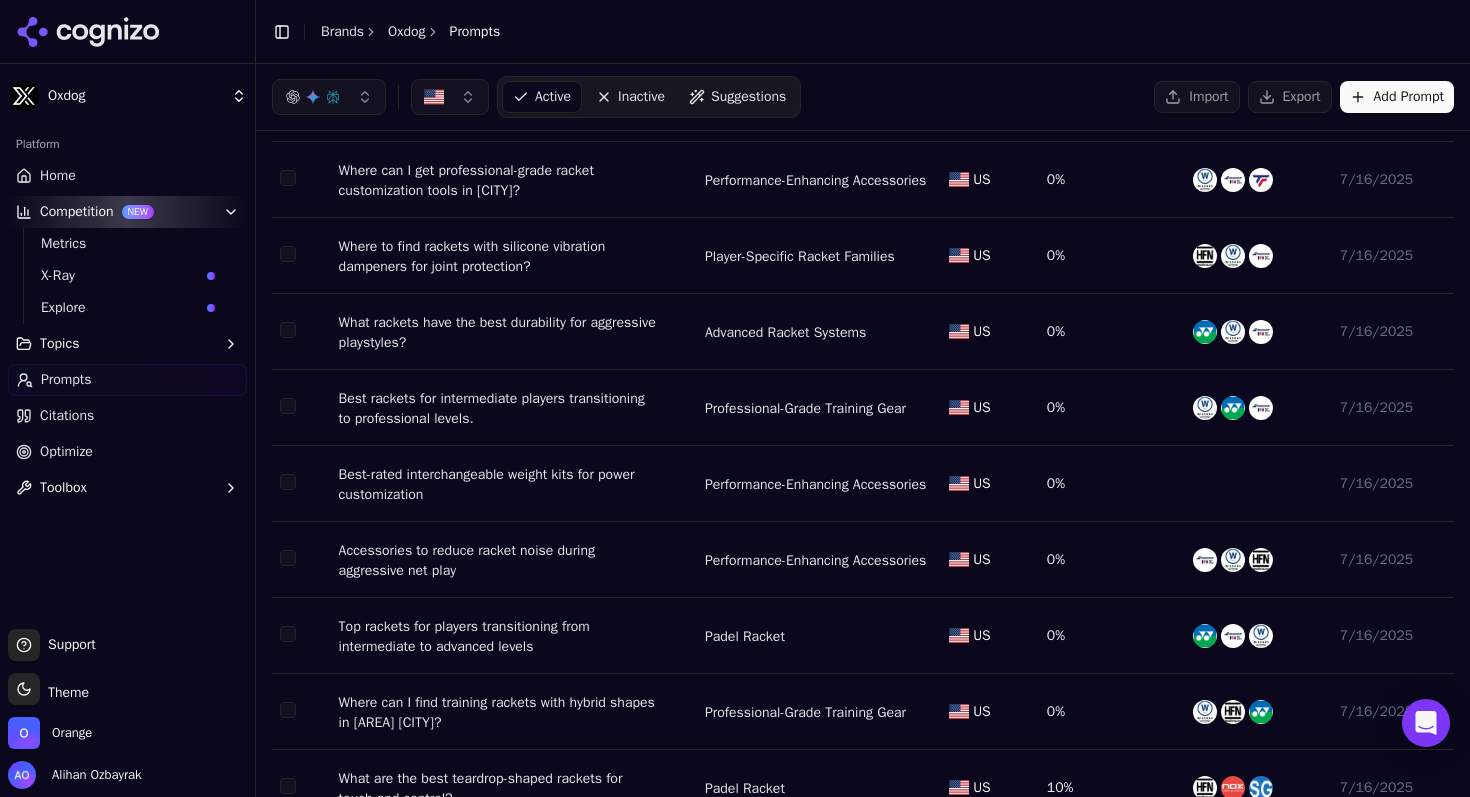 scroll, scrollTop: 0, scrollLeft: 0, axis: both 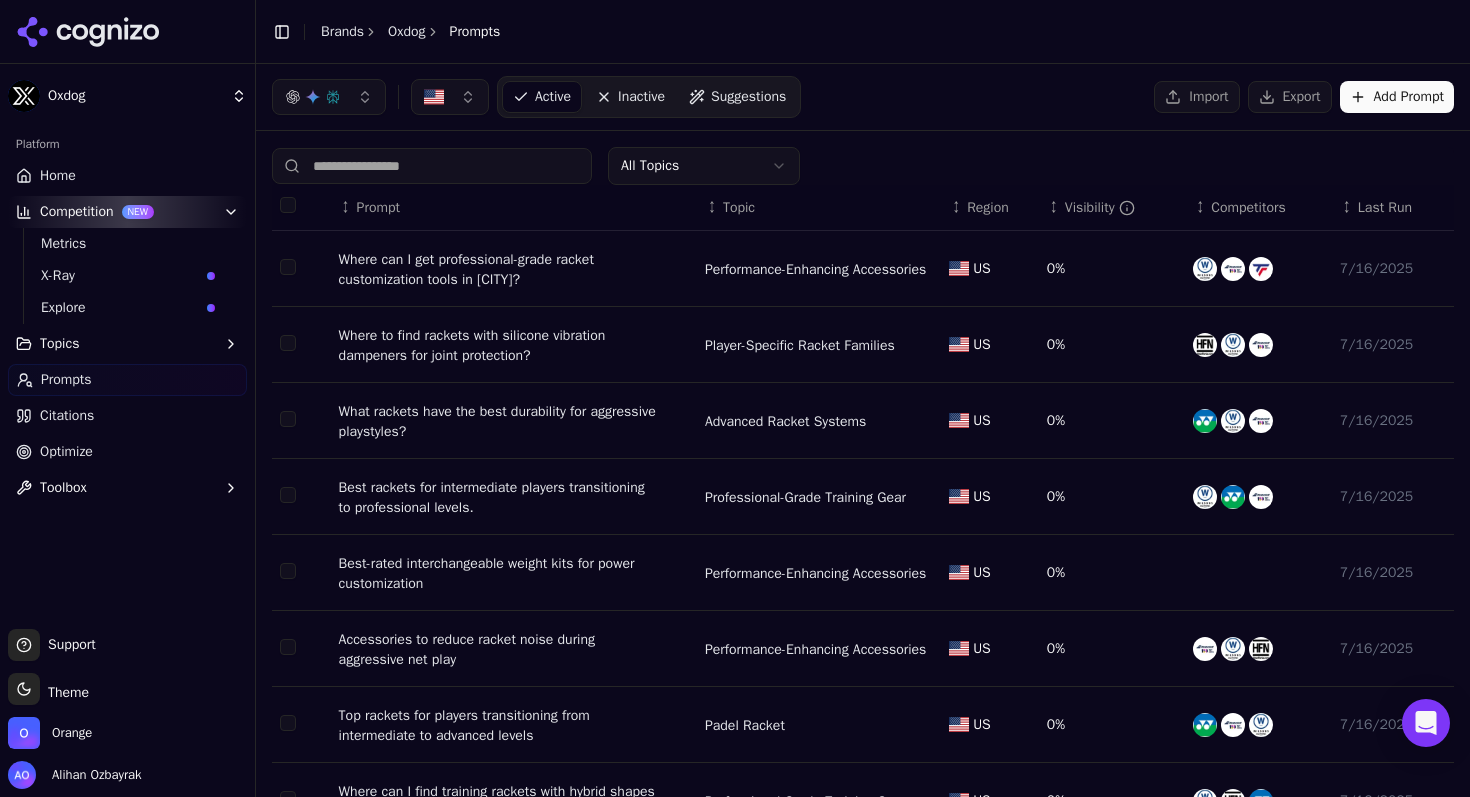 click at bounding box center [329, 97] 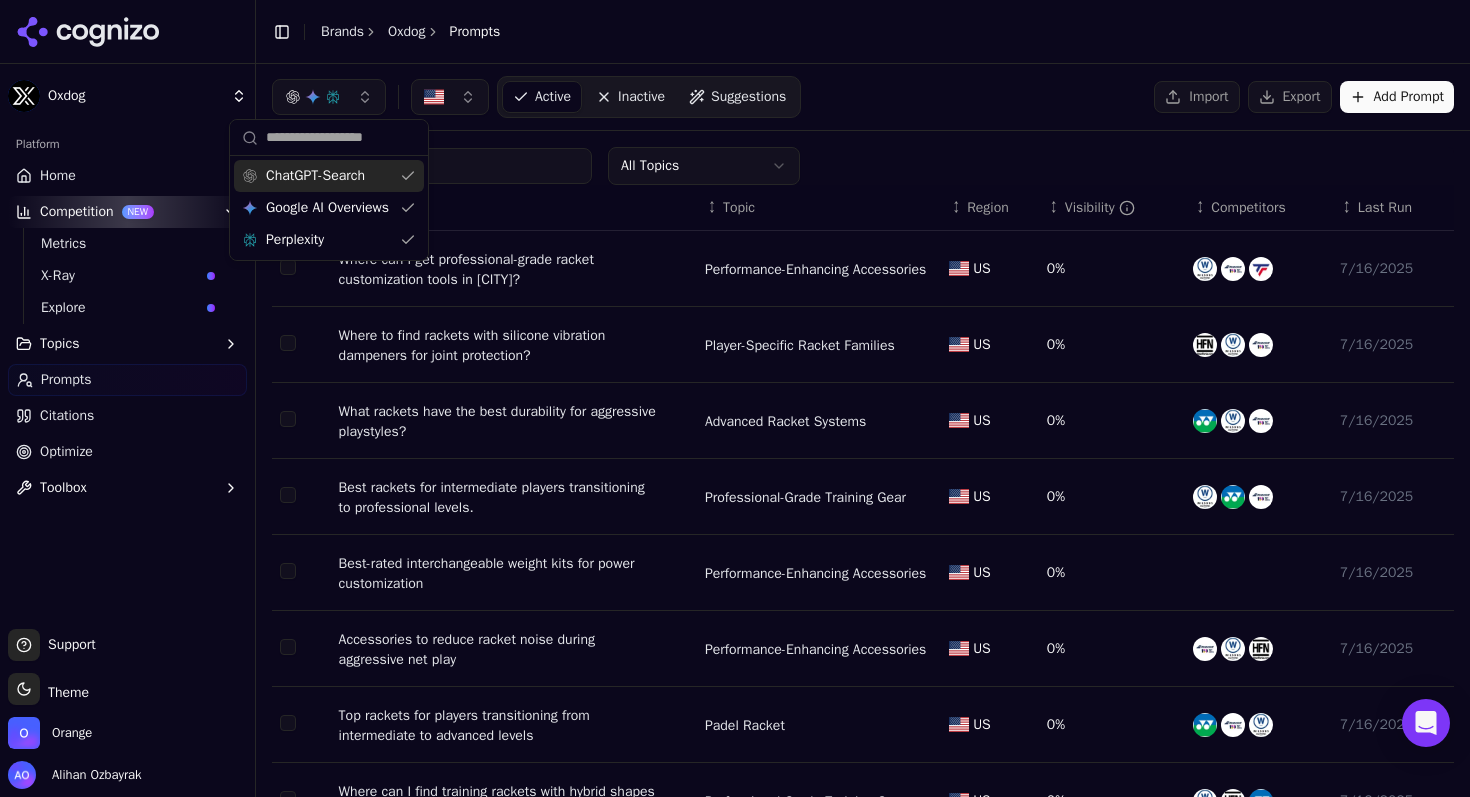 click on "ChatGPT-Search" at bounding box center [315, 176] 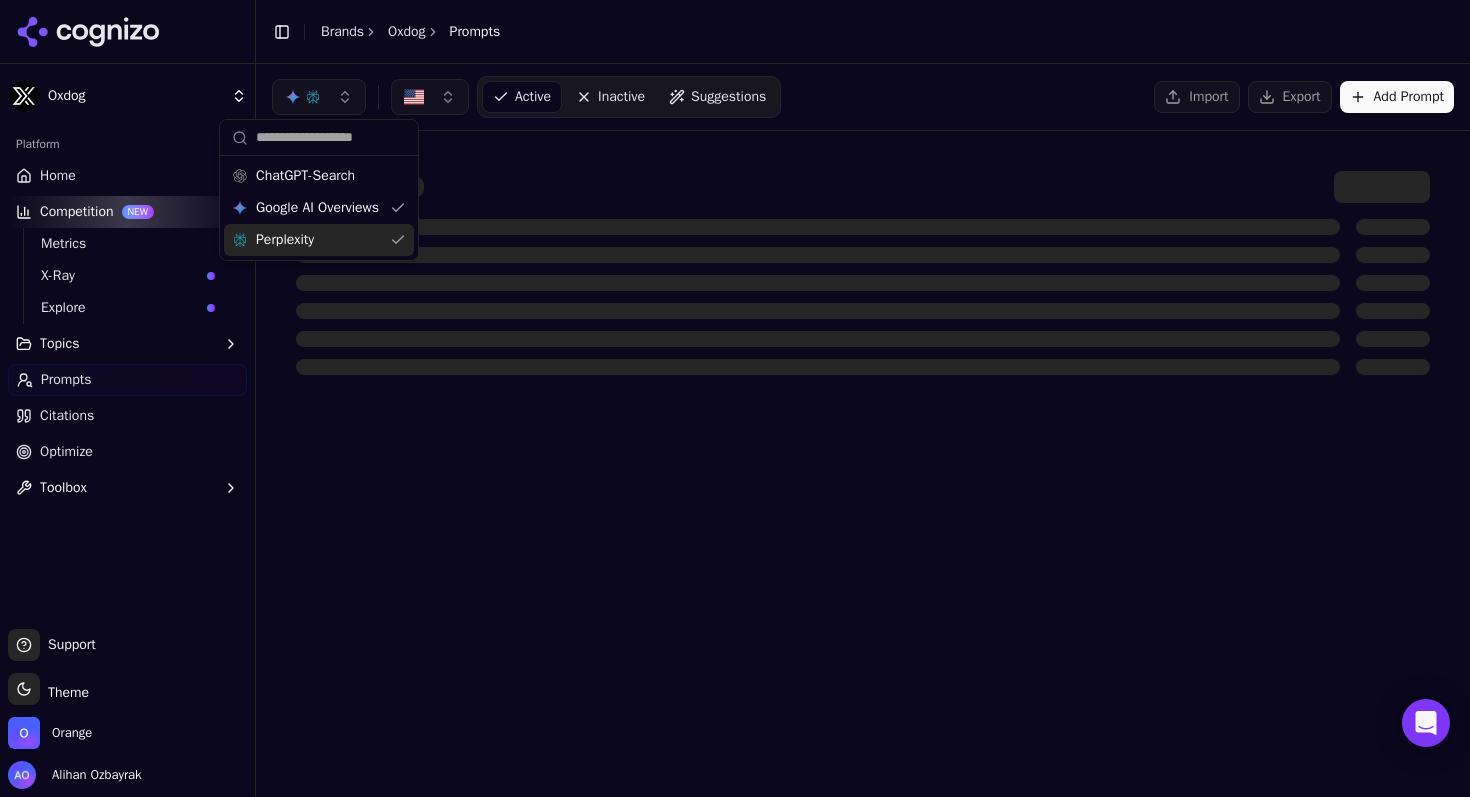 click on "Perplexity" at bounding box center (319, 240) 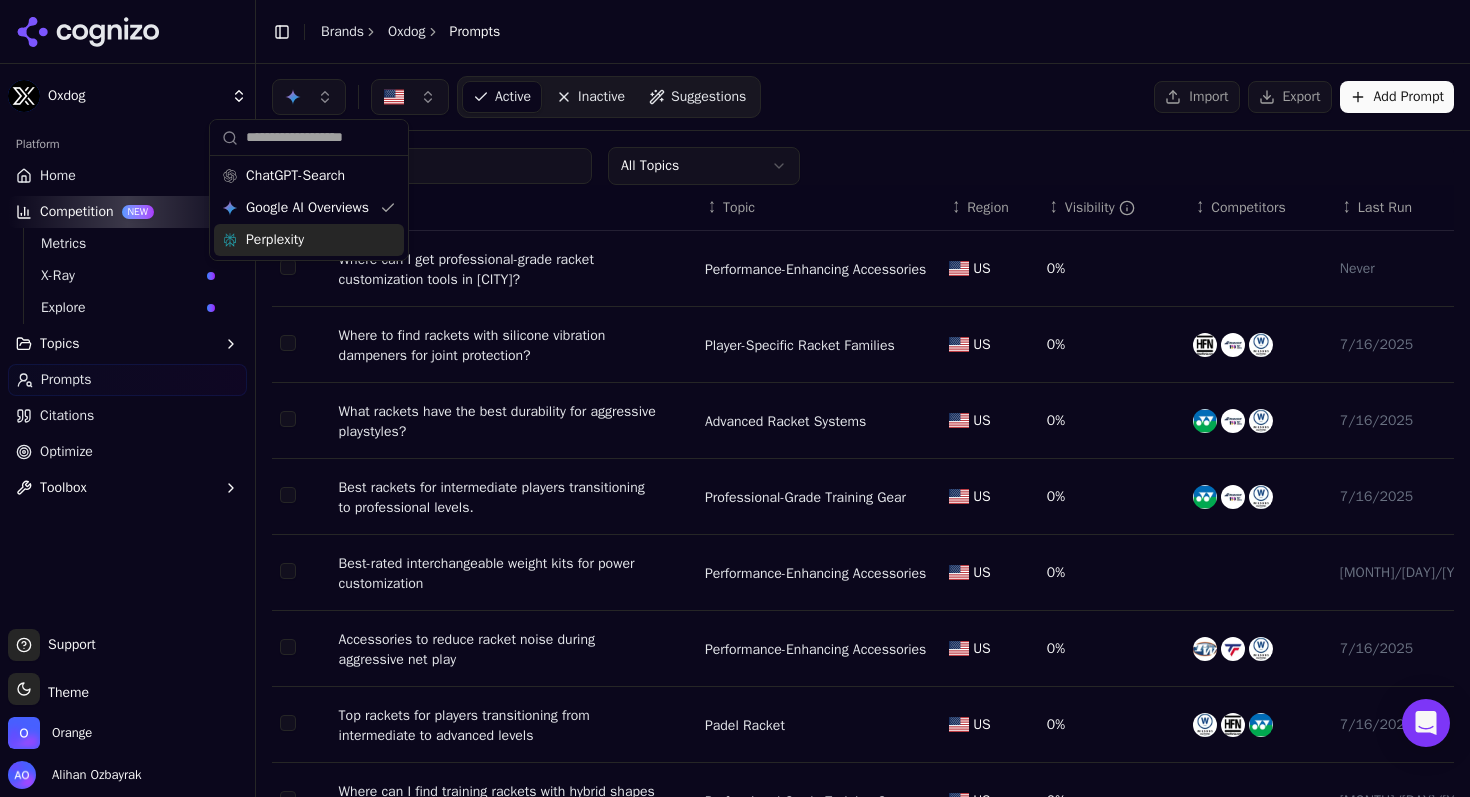 click on "All Topics  ↕ Prompt  ↕ Topic  ↕ Region  ↕ Visibility  ↕ Competitors  ↕ Last Run Where can I get professional-grade racket customization tools in [CITY]? Performance-Enhancing Accessories US 0% Never Where to find rackets with silicone vibration dampeners for joint protection? Player-Specific Racket Families US 0% [MONTH]/[DAY]/[YEAR] What rackets have the best durability for aggressive playstyles? Advanced Racket Systems US 0% [MONTH]/[DAY]/[YEAR] Best rackets for intermediate players transitioning to professional levels. Professional-Grade Training Gear US 0% [MONTH]/[DAY]/[YEAR] Best-rated interchangeable weight kits for power customization Performance-Enhancing Accessories US 0% [MONTH]/[DAY]/[YEAR] Accessories to reduce racket noise during aggressive net play Performance-Enhancing Accessories US 0% [MONTH]/[DAY]/[YEAR] Top rackets for players transitioning from intermediate to advanced levels Padel Racket US 0% [MONTH]/[DAY]/[YEAR] Where can I find training rackets with hybrid shapes in [AREA] [CITY]? Professional-Grade Training Gear US 0% [MONTH]/[DAY]/[YEAR] US 0%" at bounding box center (863, 593) 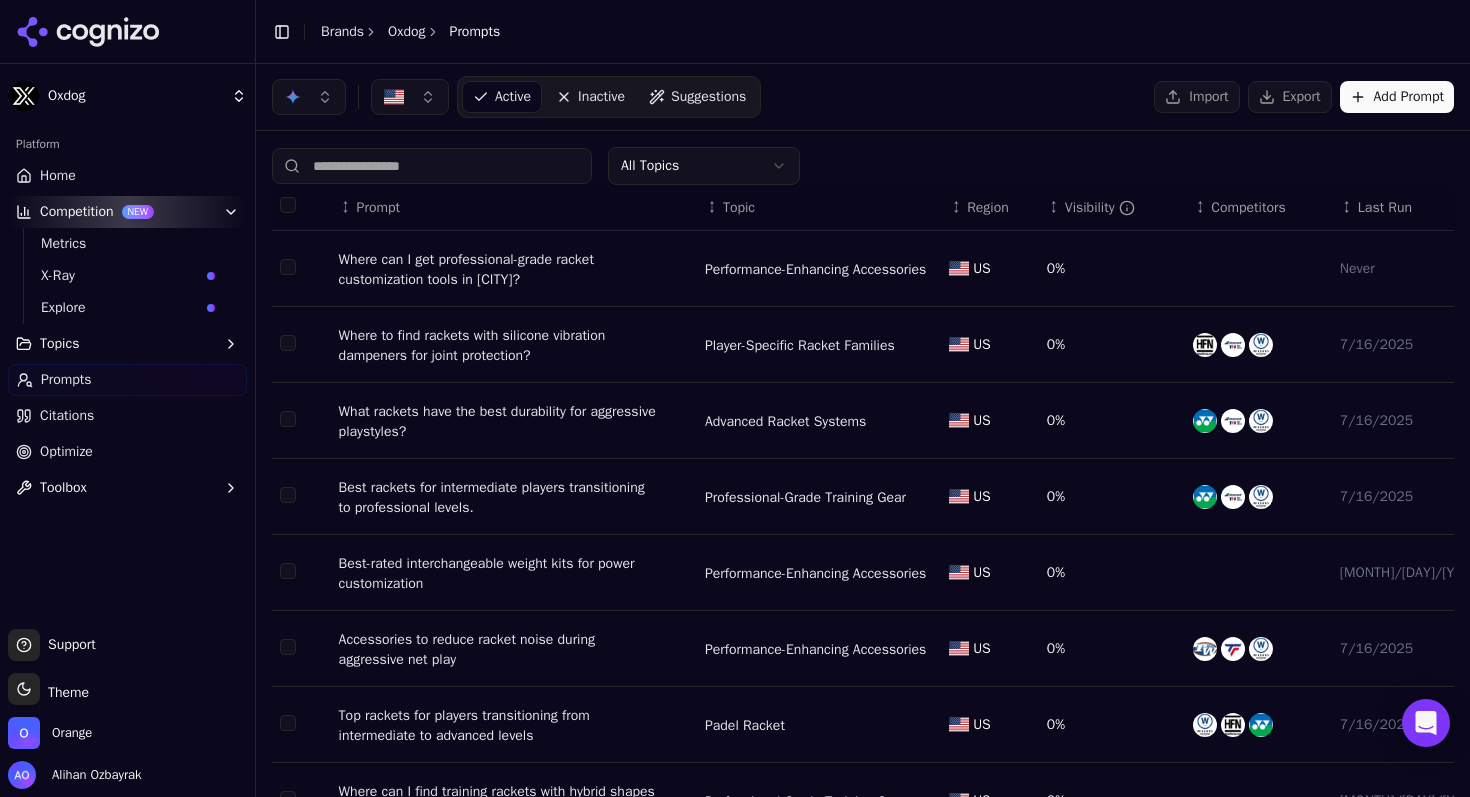 click on "Where can I get professional-grade racket customization tools in [CITY]?" at bounding box center [499, 270] 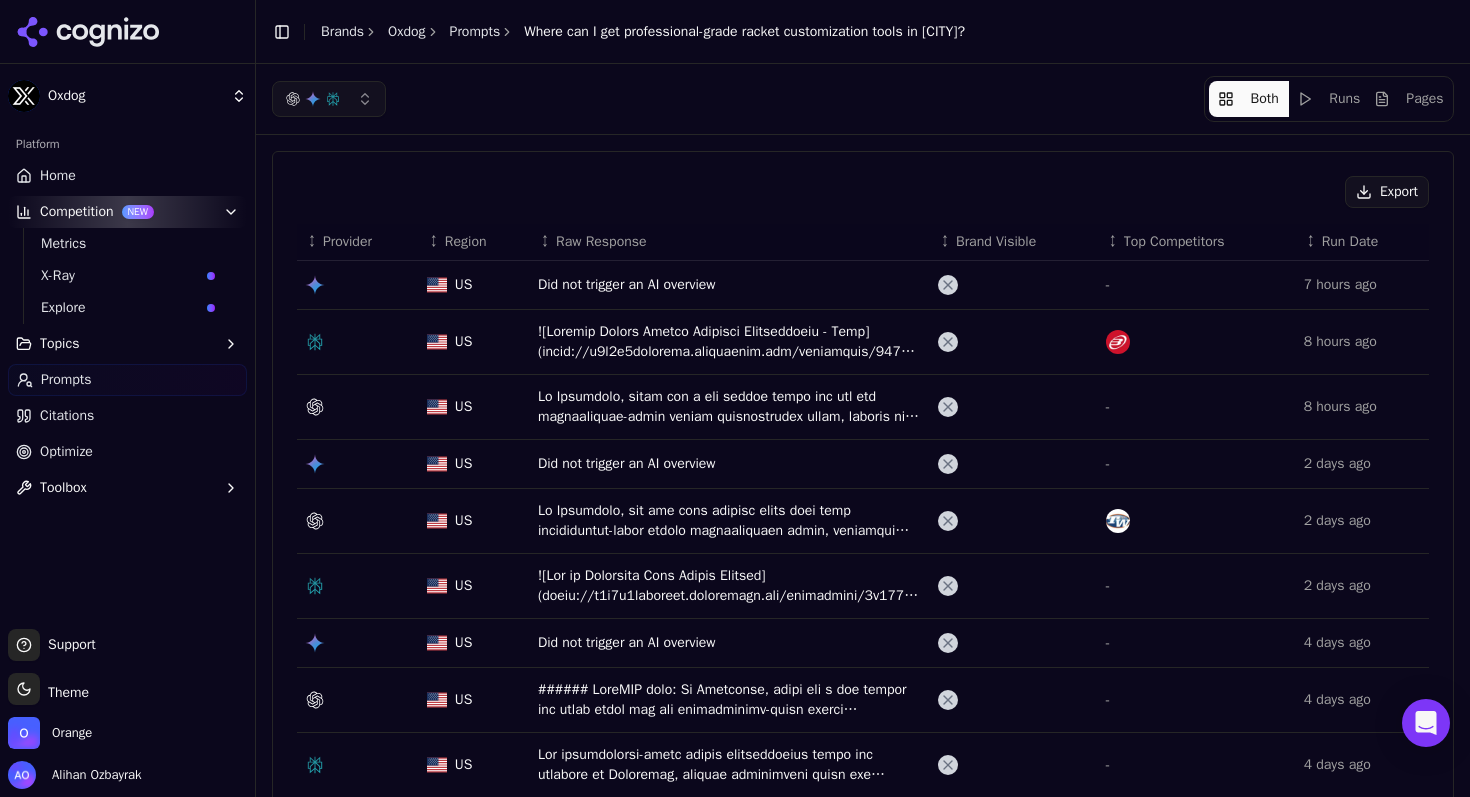 click at bounding box center (329, 99) 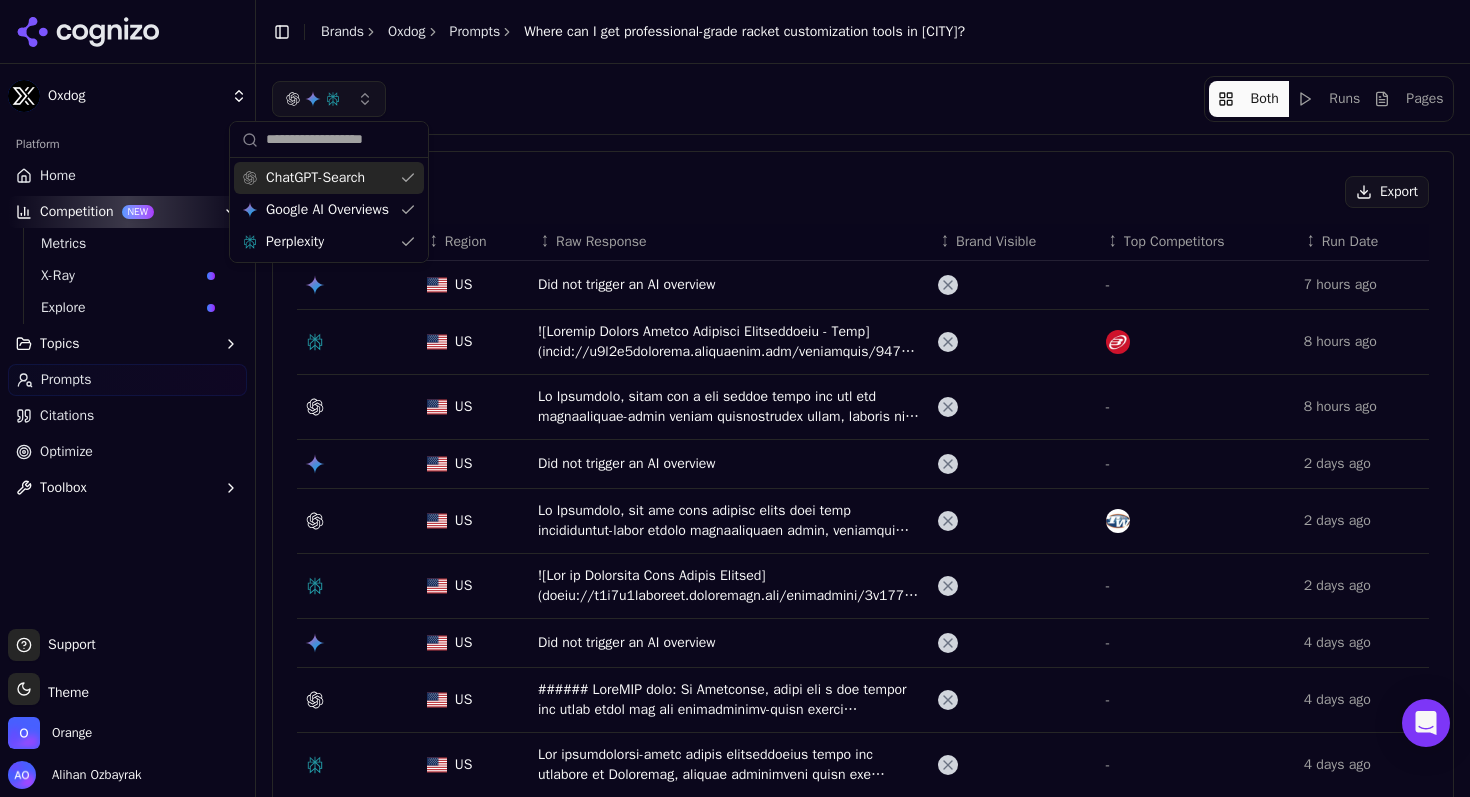 click on "ChatGPT-Search" at bounding box center (315, 178) 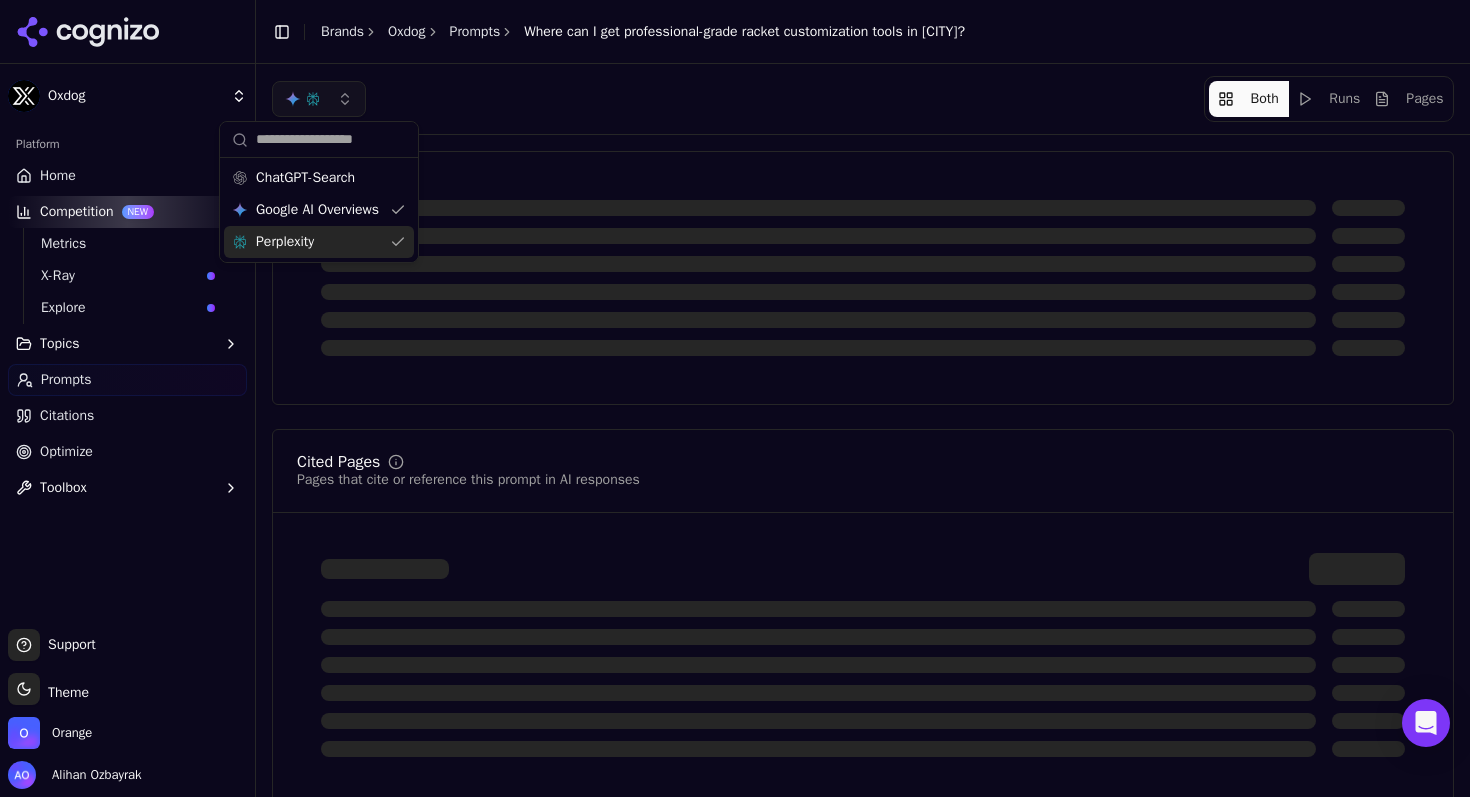 click on "Perplexity" at bounding box center (319, 242) 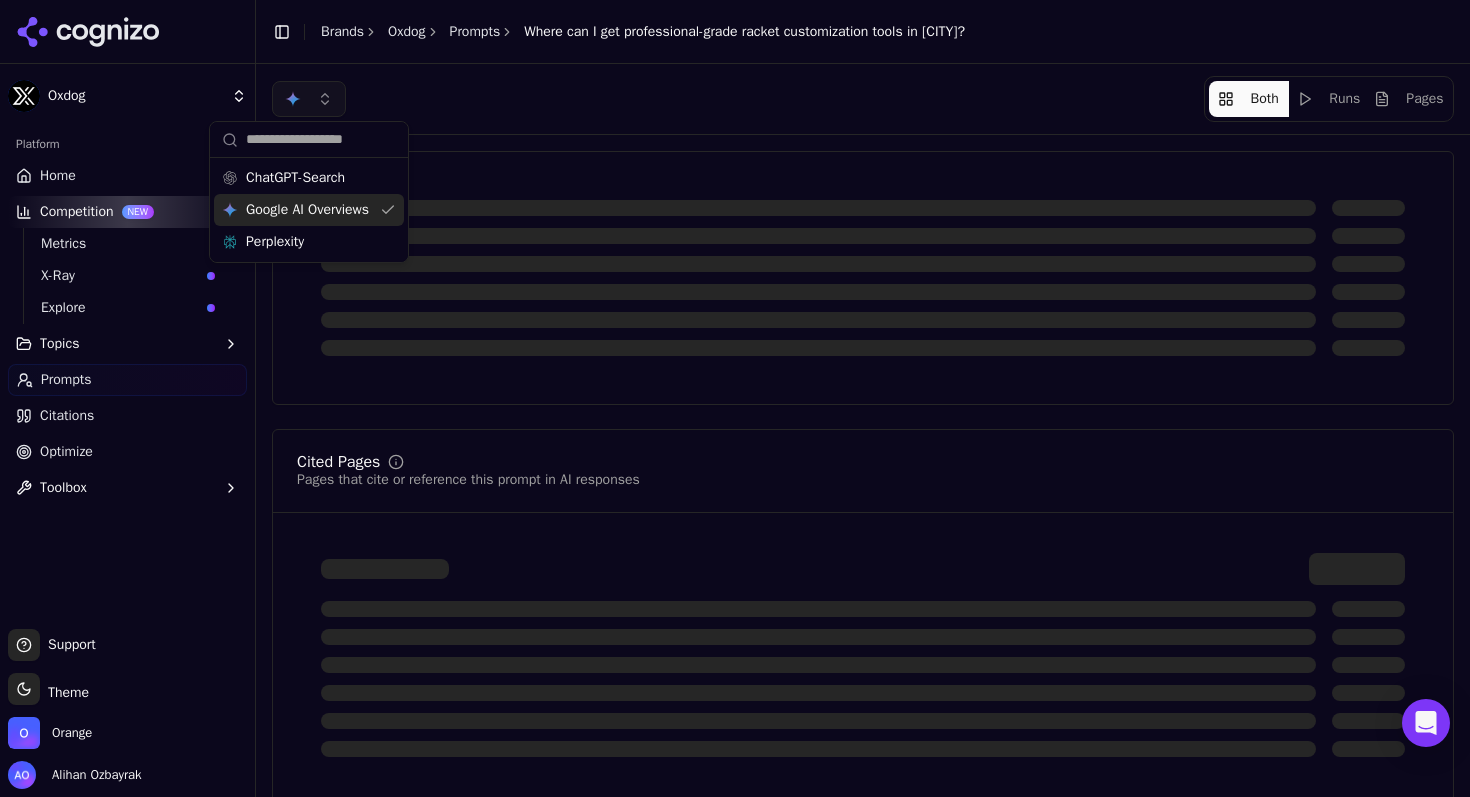 click on "Both Runs Pages" at bounding box center [863, 99] 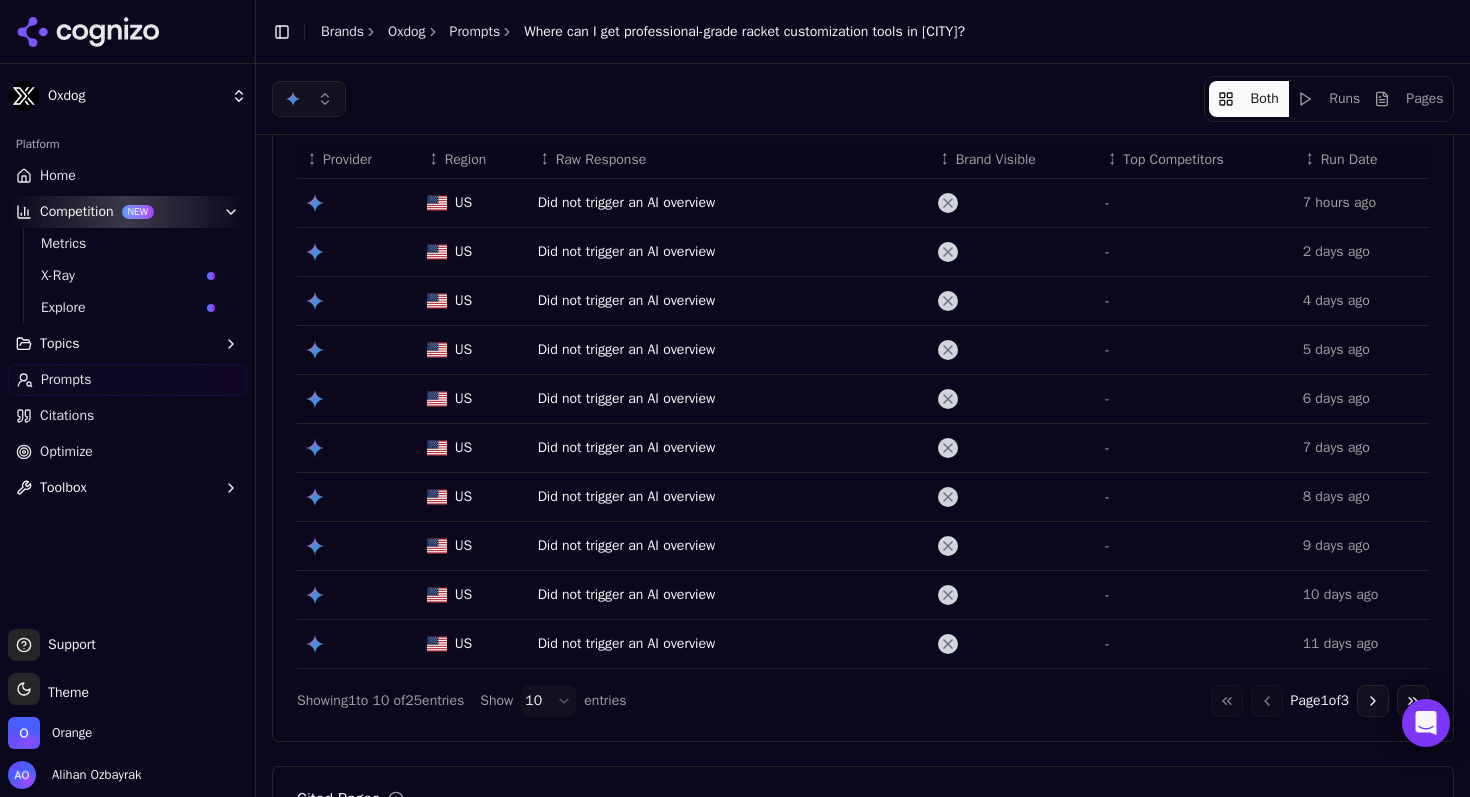 scroll, scrollTop: 75, scrollLeft: 0, axis: vertical 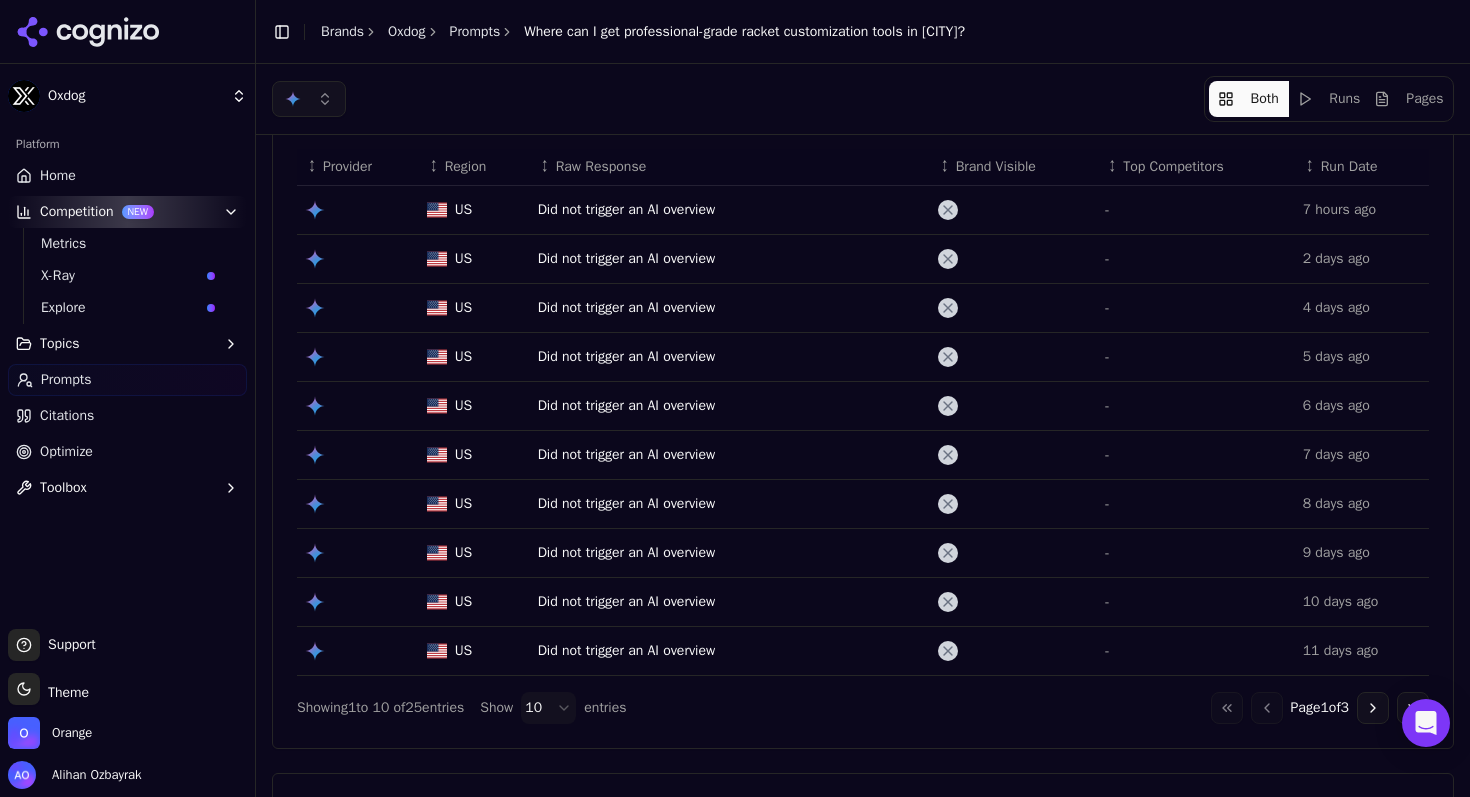 click on "Go to next page" at bounding box center [1373, 708] 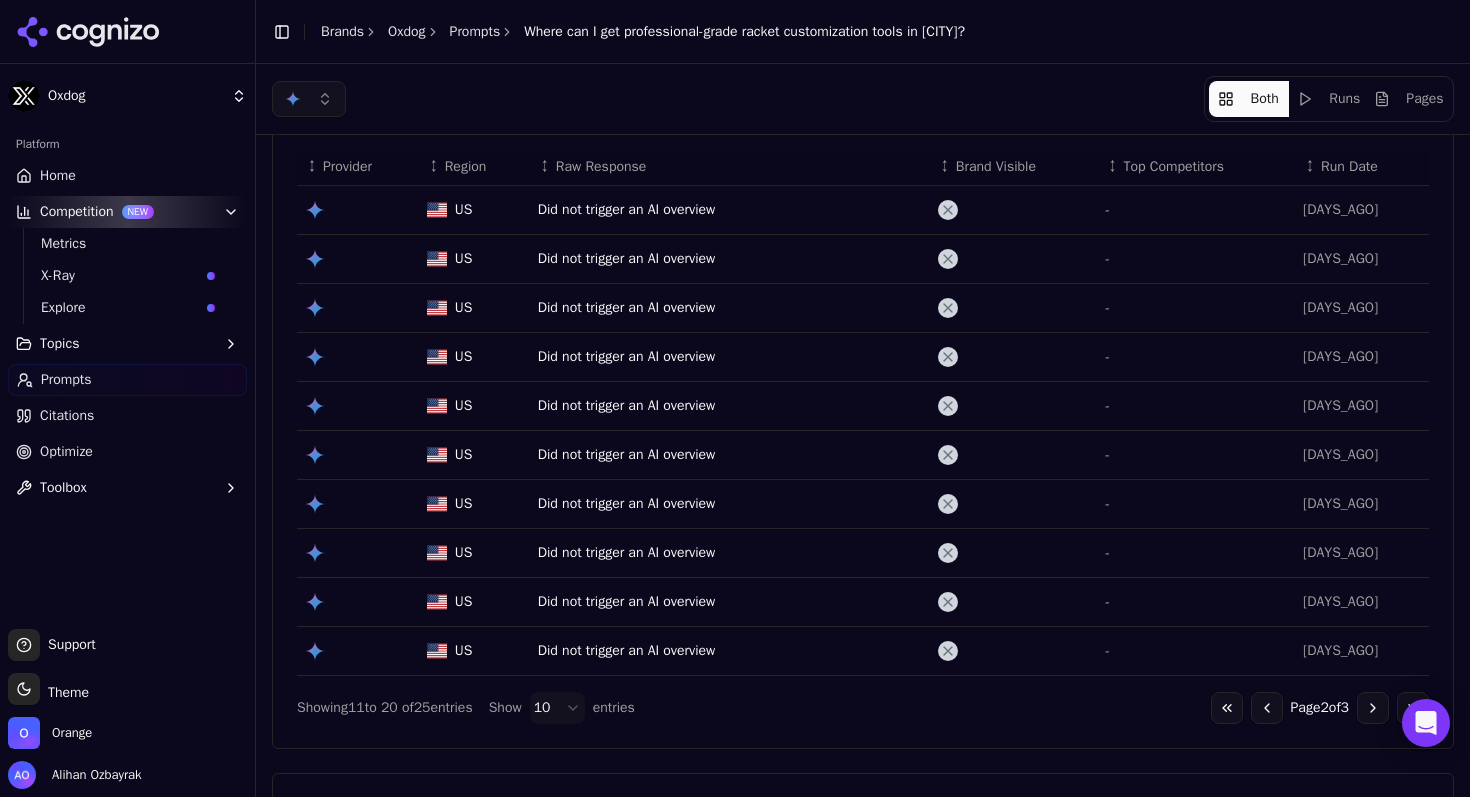 scroll, scrollTop: 0, scrollLeft: 0, axis: both 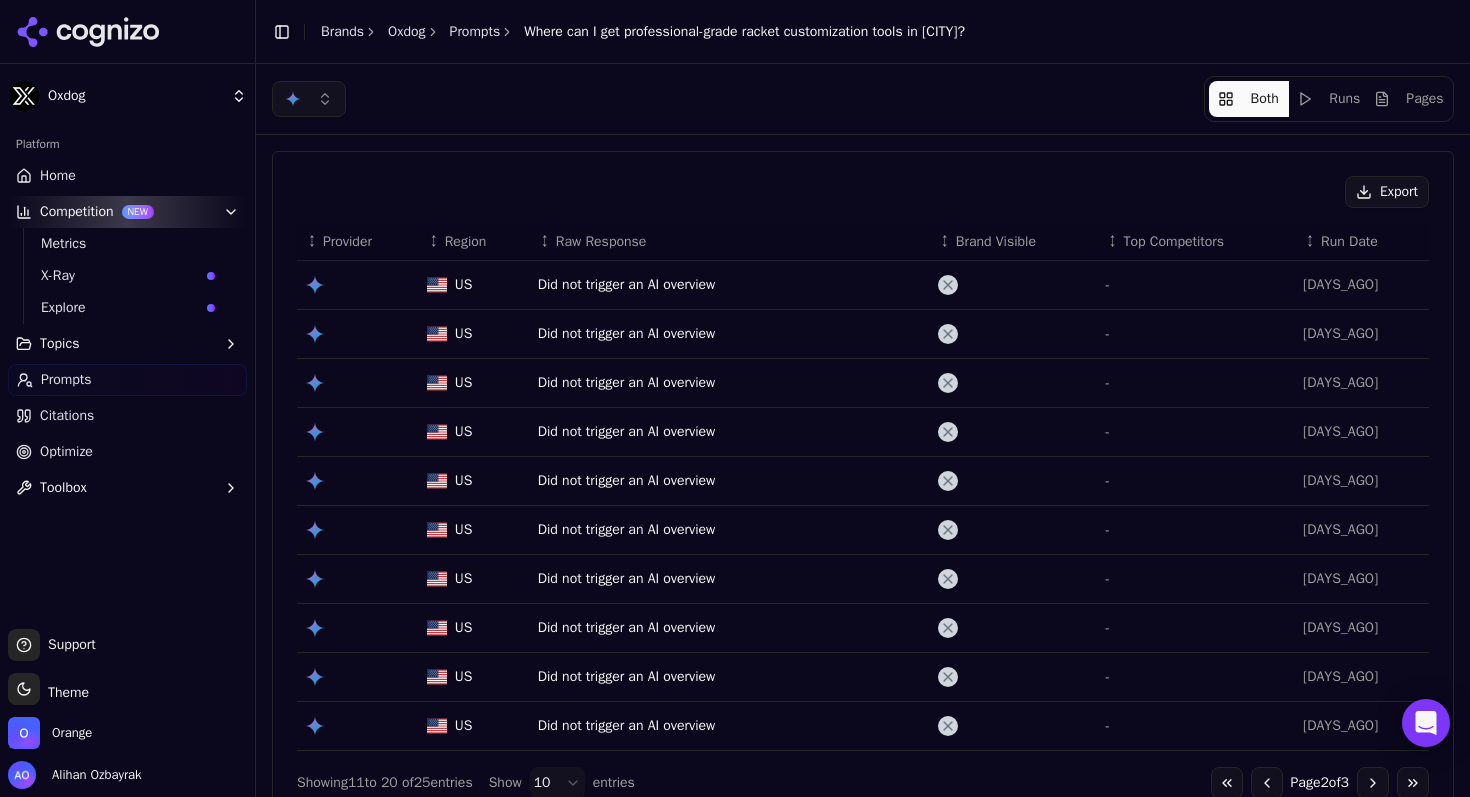 click on "Prompts" at bounding box center [475, 32] 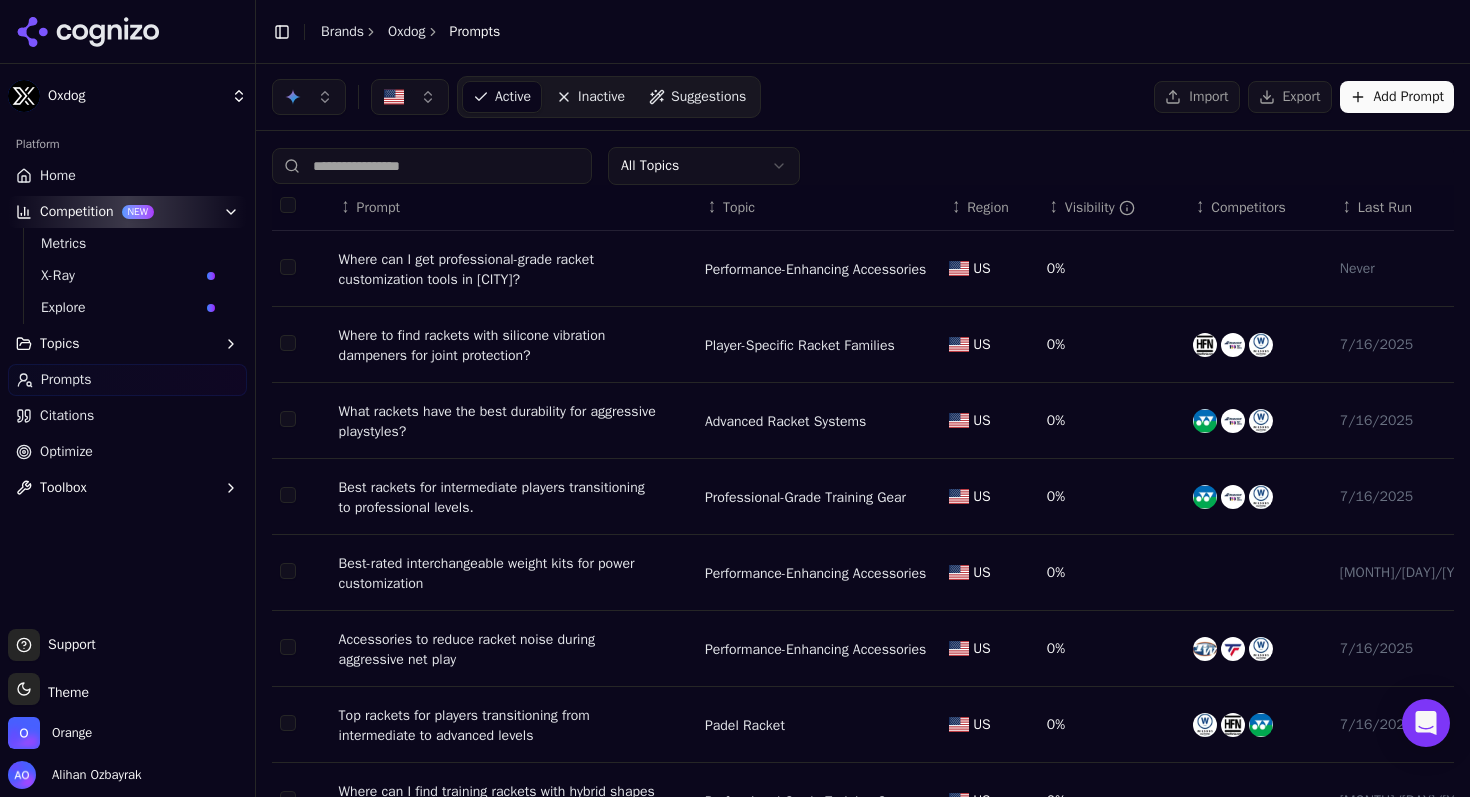 click on "What rackets have the best durability for aggressive playstyles?" at bounding box center [499, 422] 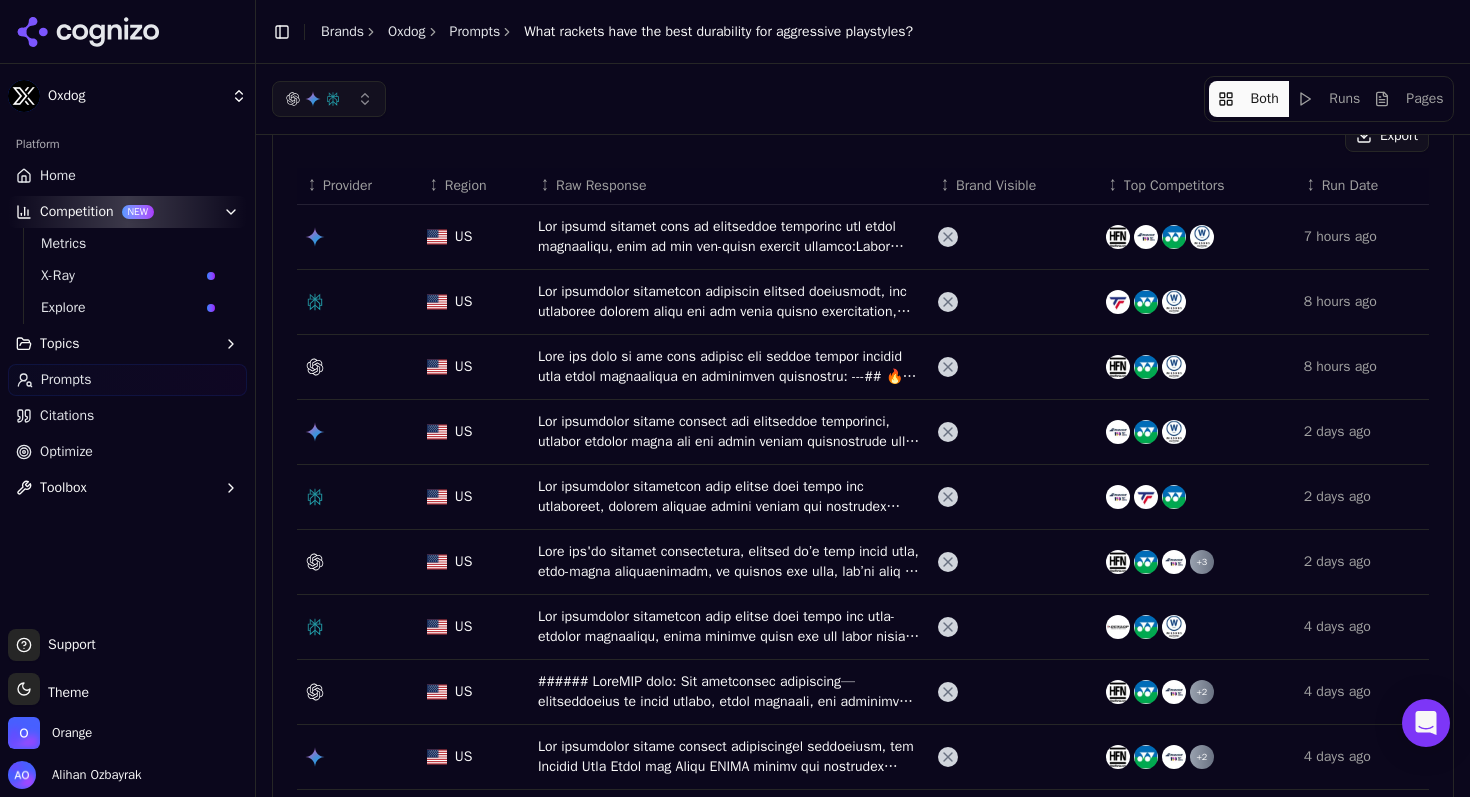 scroll, scrollTop: 0, scrollLeft: 0, axis: both 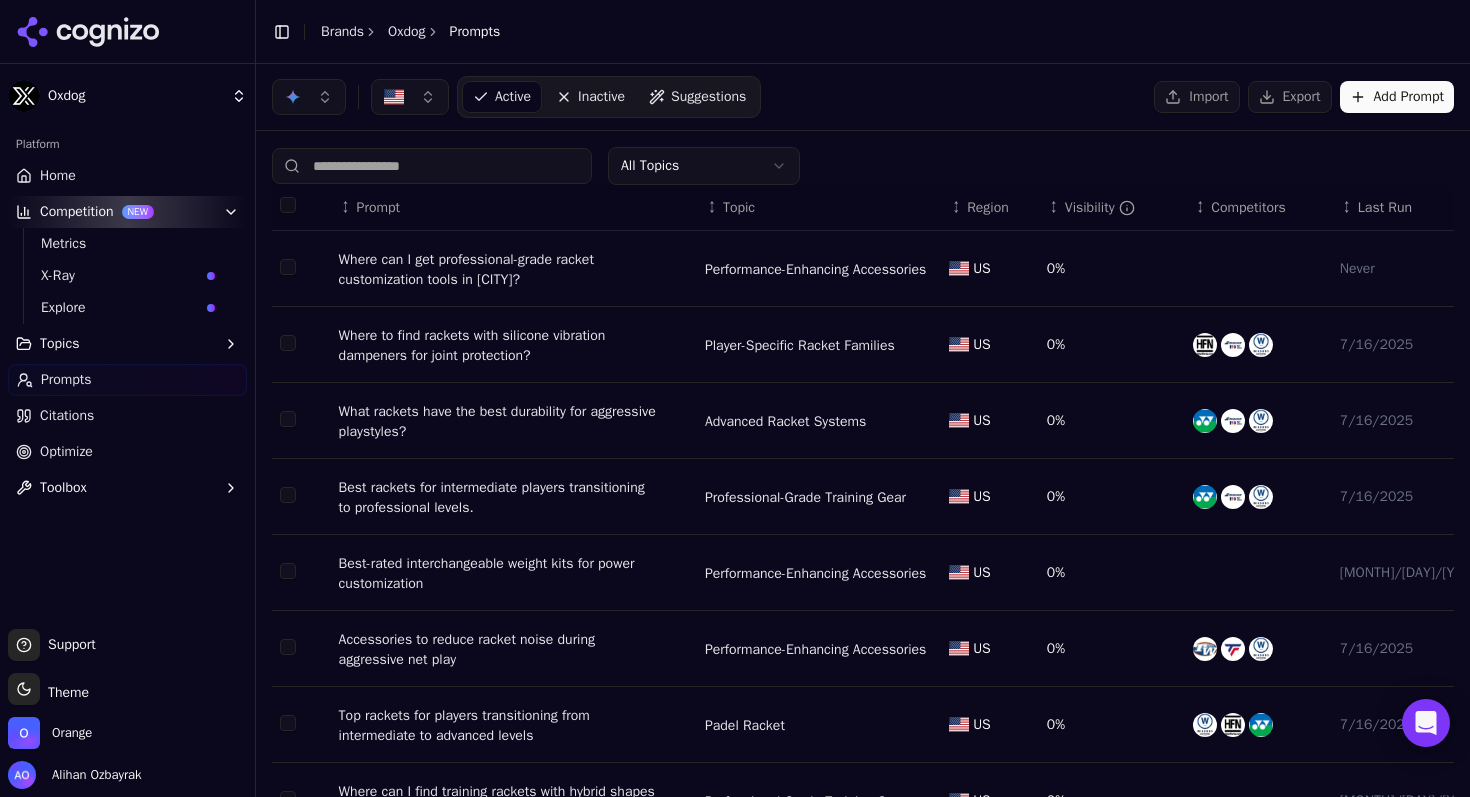 click on "What rackets have the best durability for aggressive playstyles?" at bounding box center [499, 422] 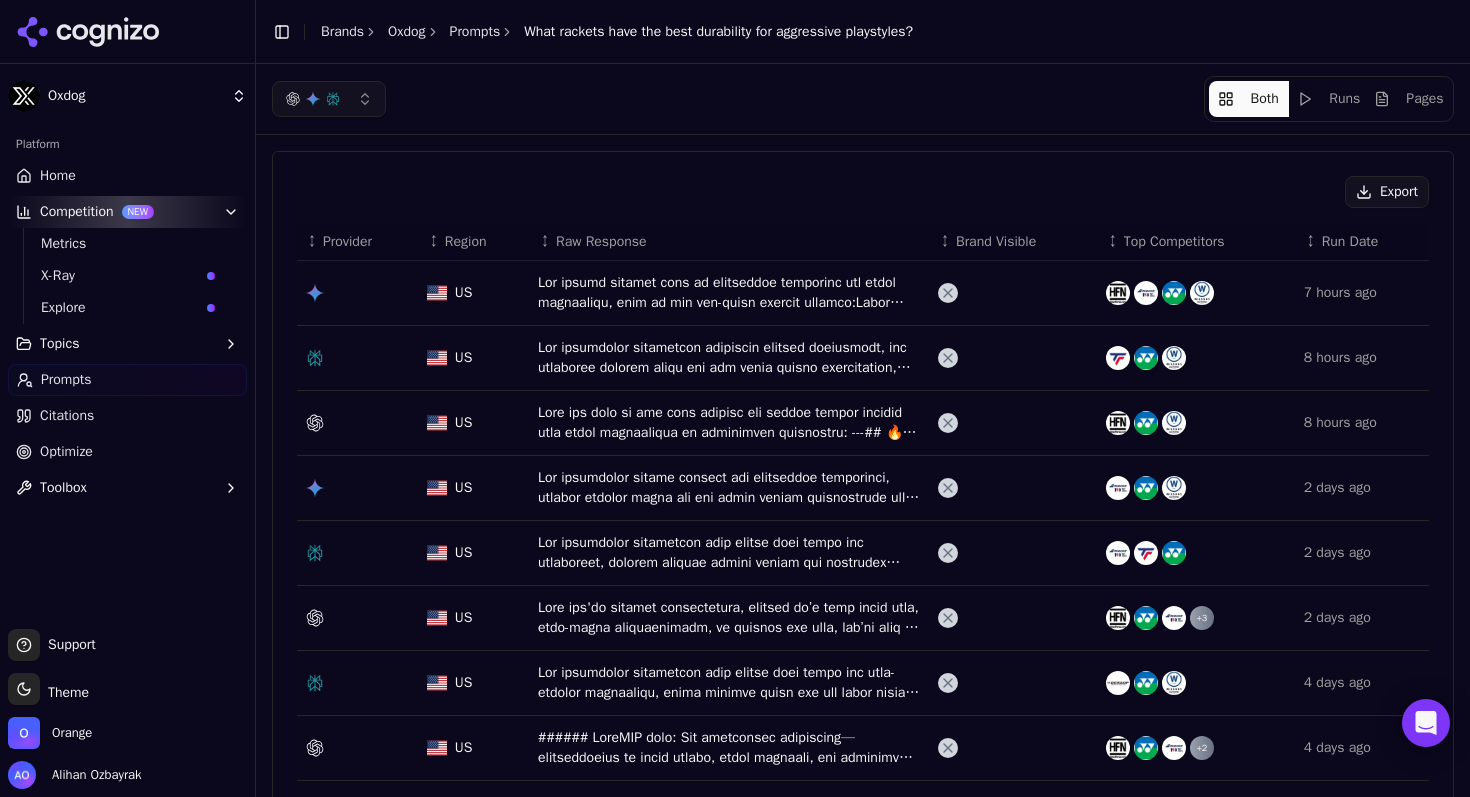 click at bounding box center [329, 99] 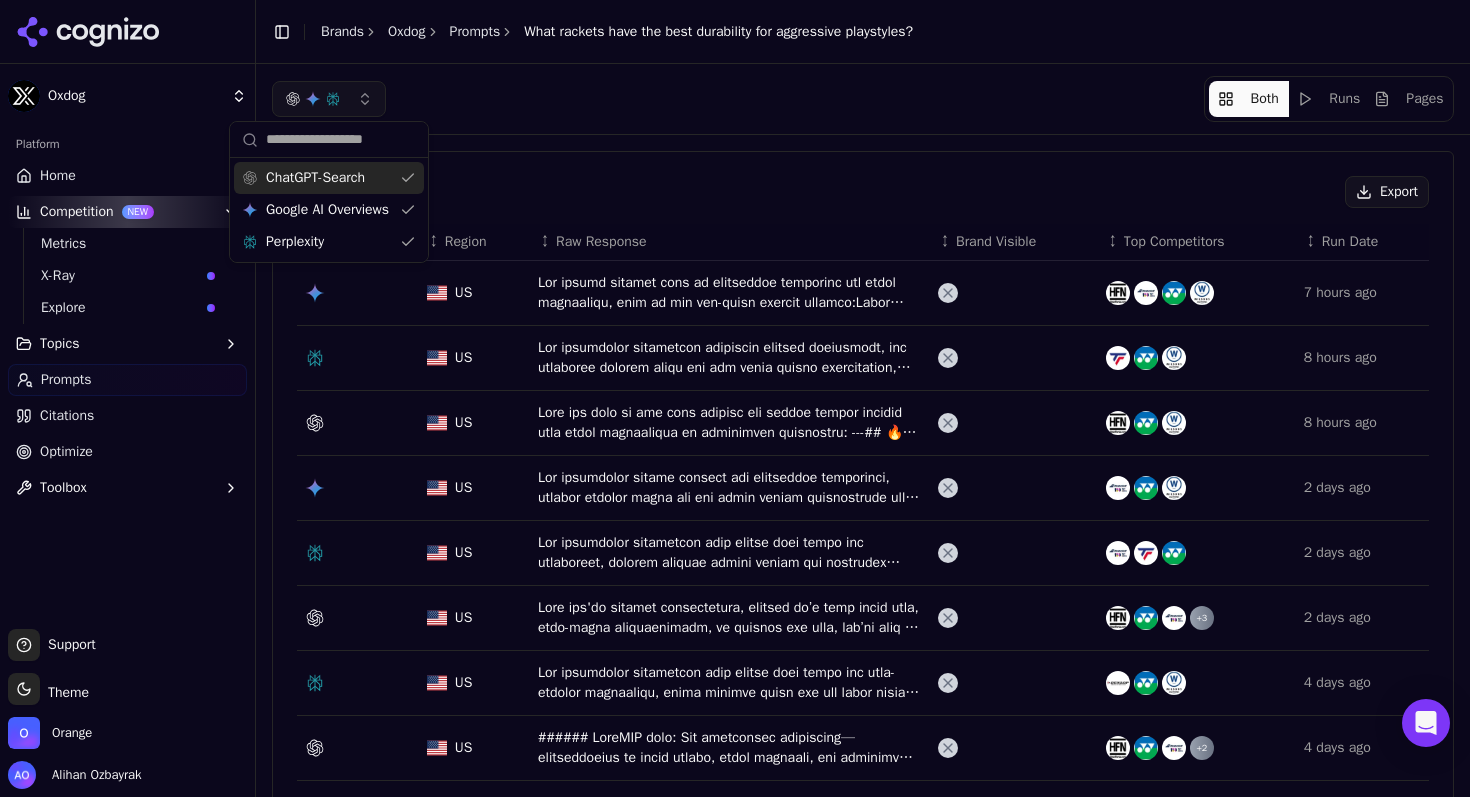 click on "ChatGPT-Search" at bounding box center (315, 178) 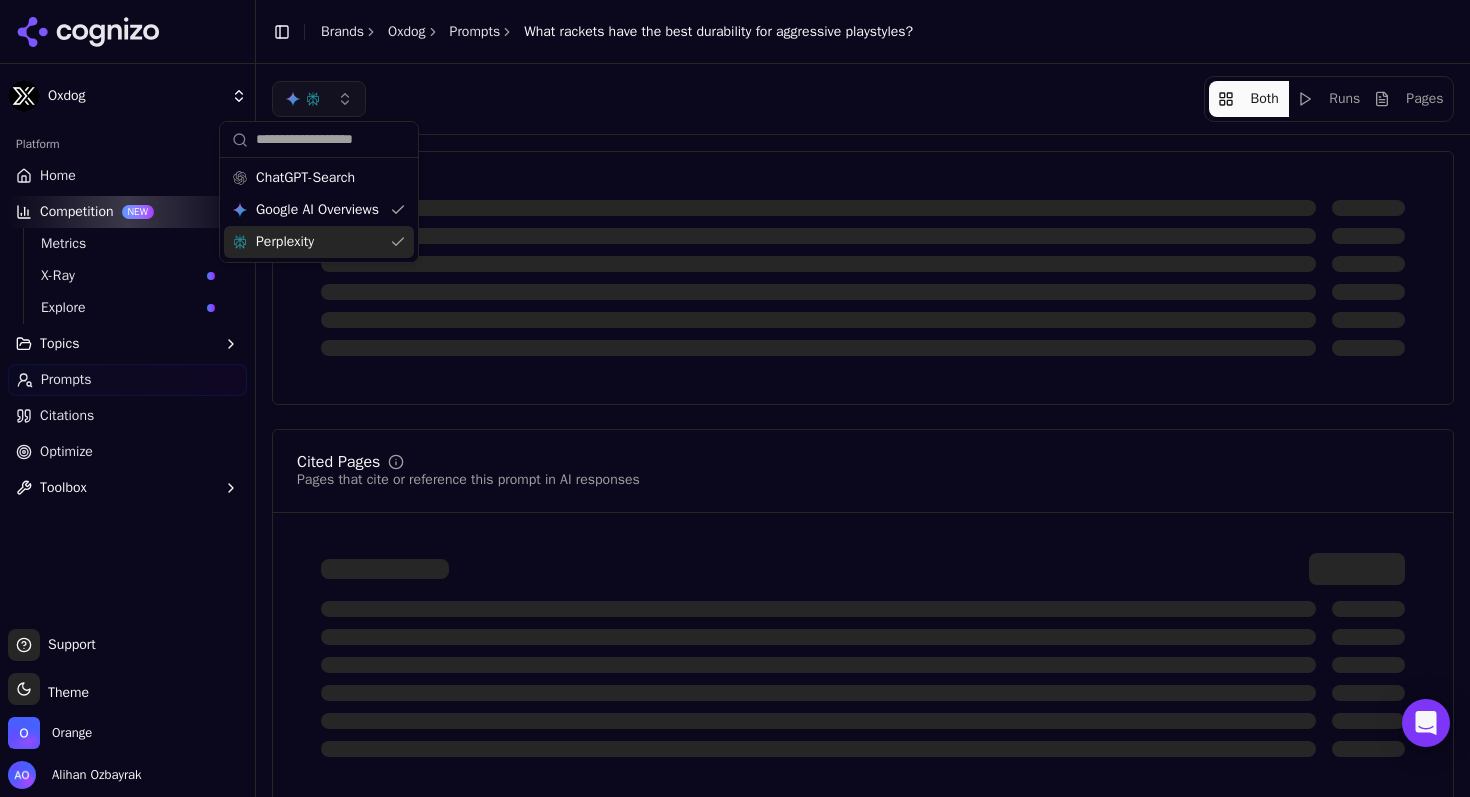 click on "Perplexity" at bounding box center [285, 242] 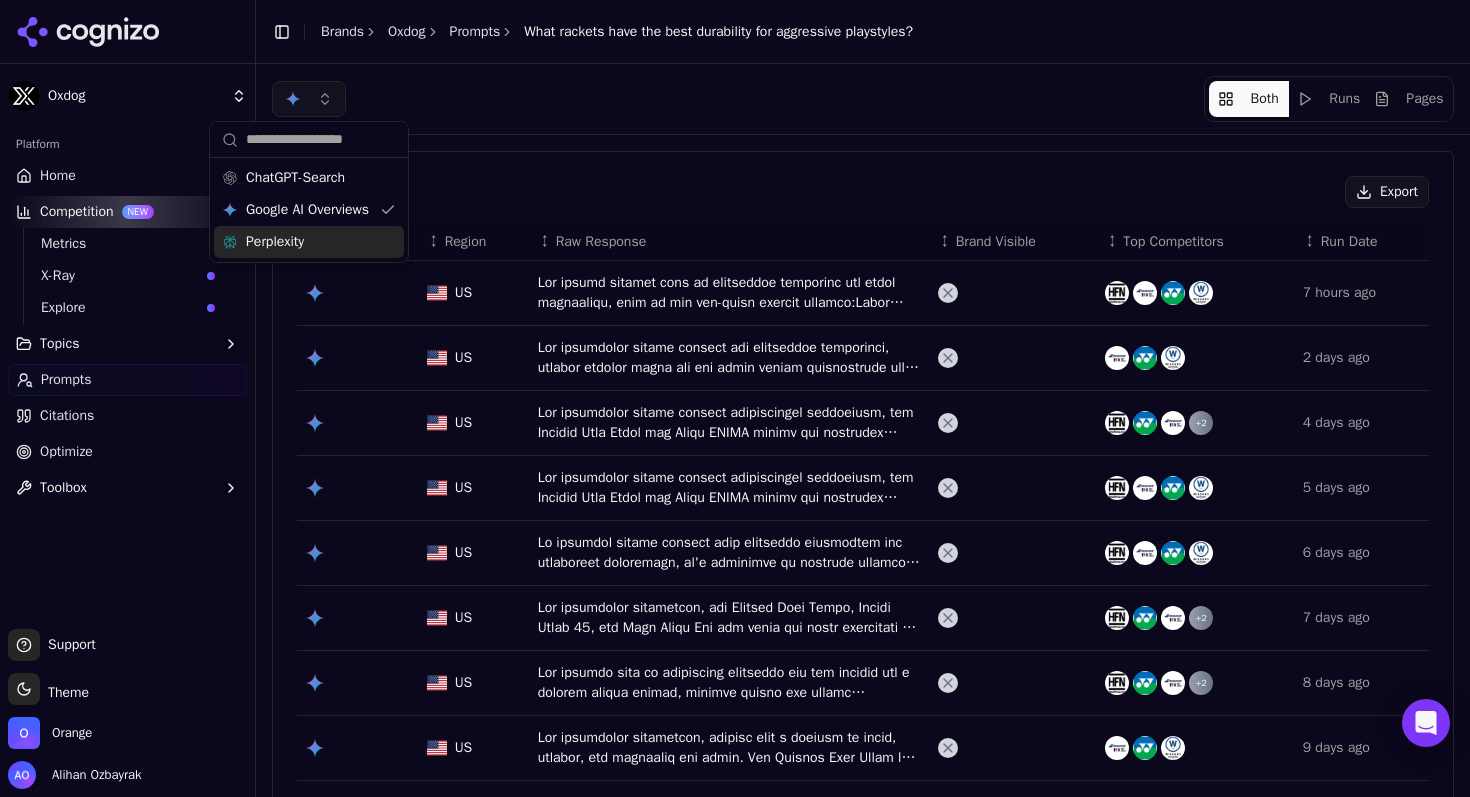 click on "Both Runs Pages" at bounding box center [863, 99] 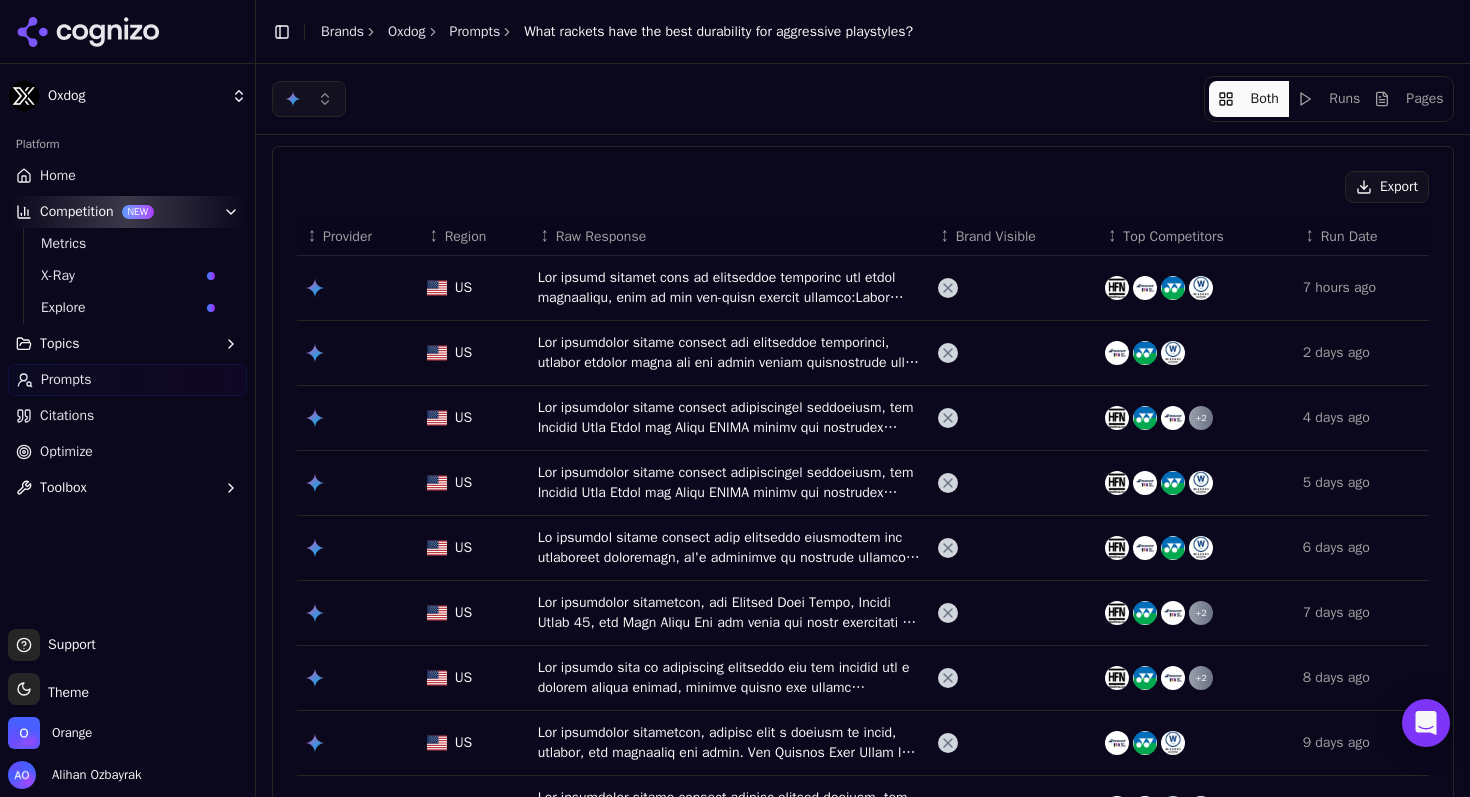 scroll, scrollTop: 0, scrollLeft: 0, axis: both 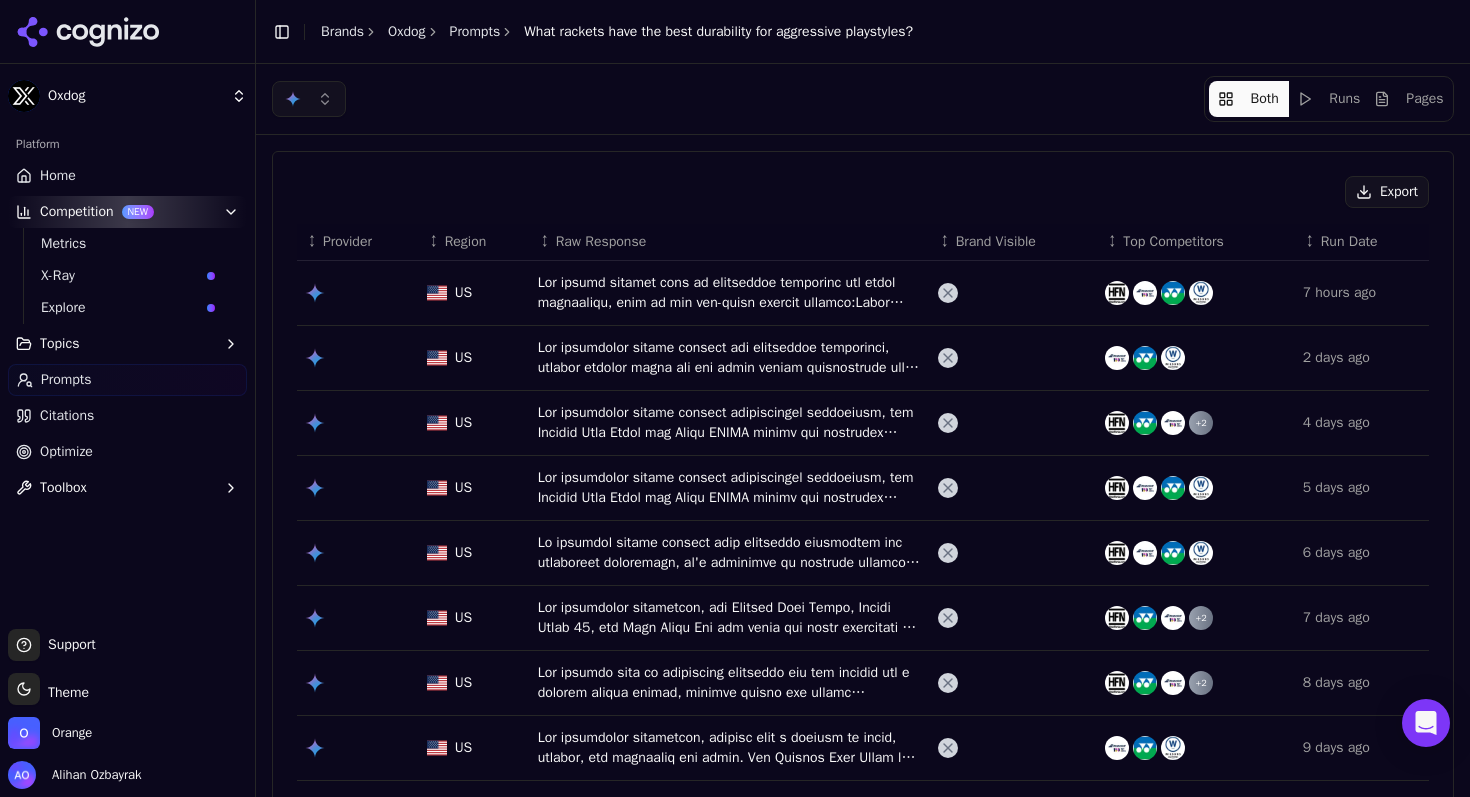 click 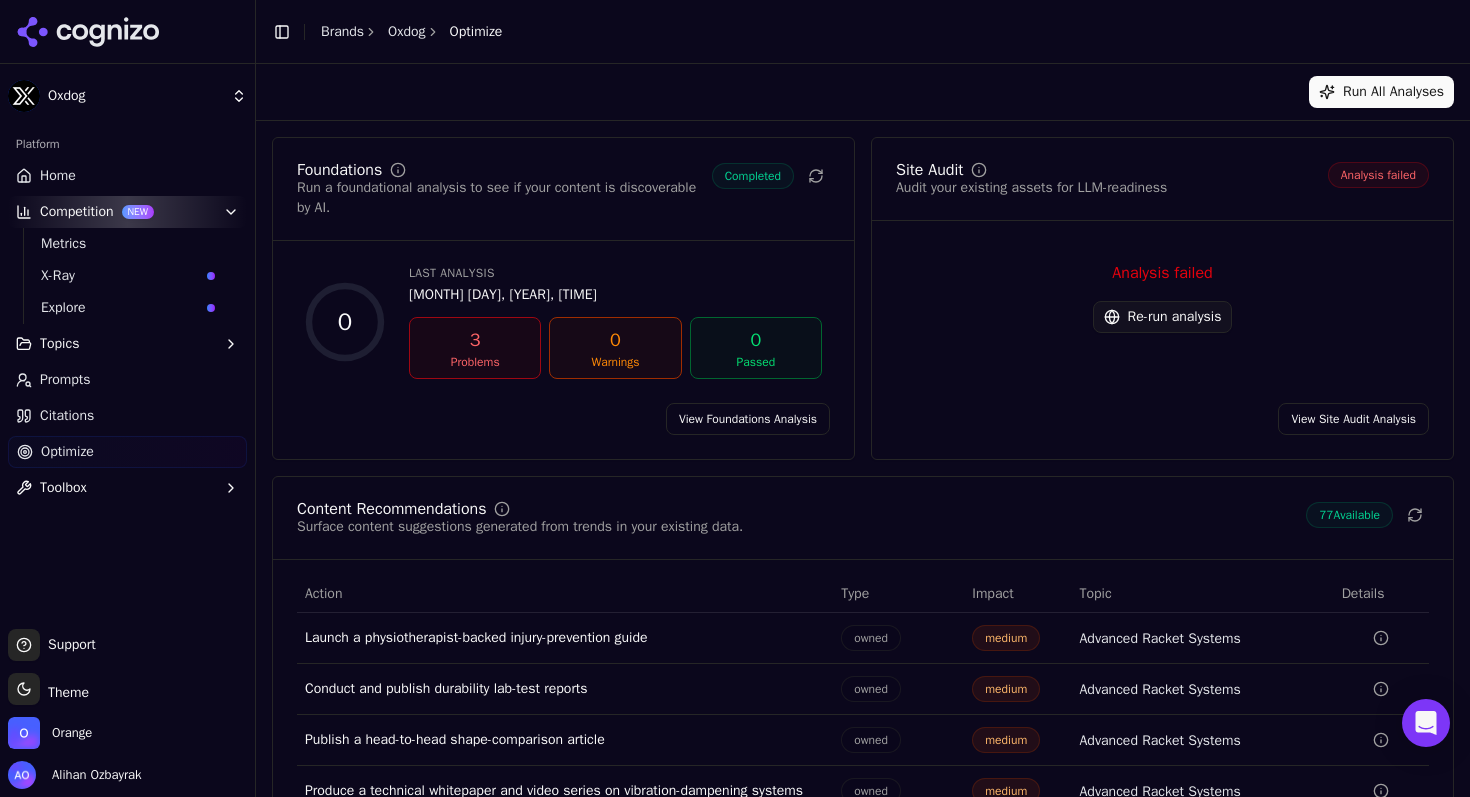 click on "Re-run analysis" at bounding box center [1163, 317] 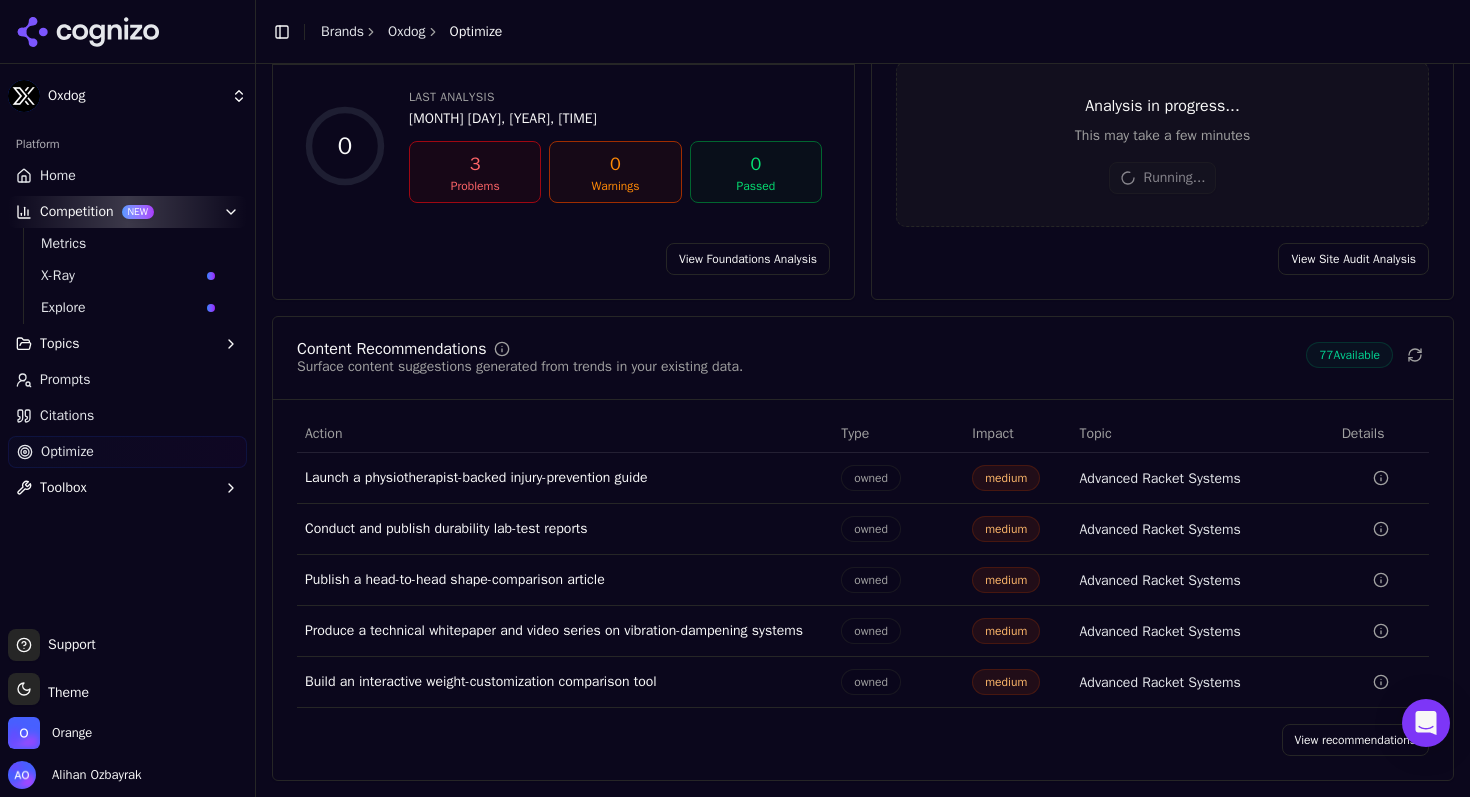 scroll, scrollTop: 0, scrollLeft: 0, axis: both 